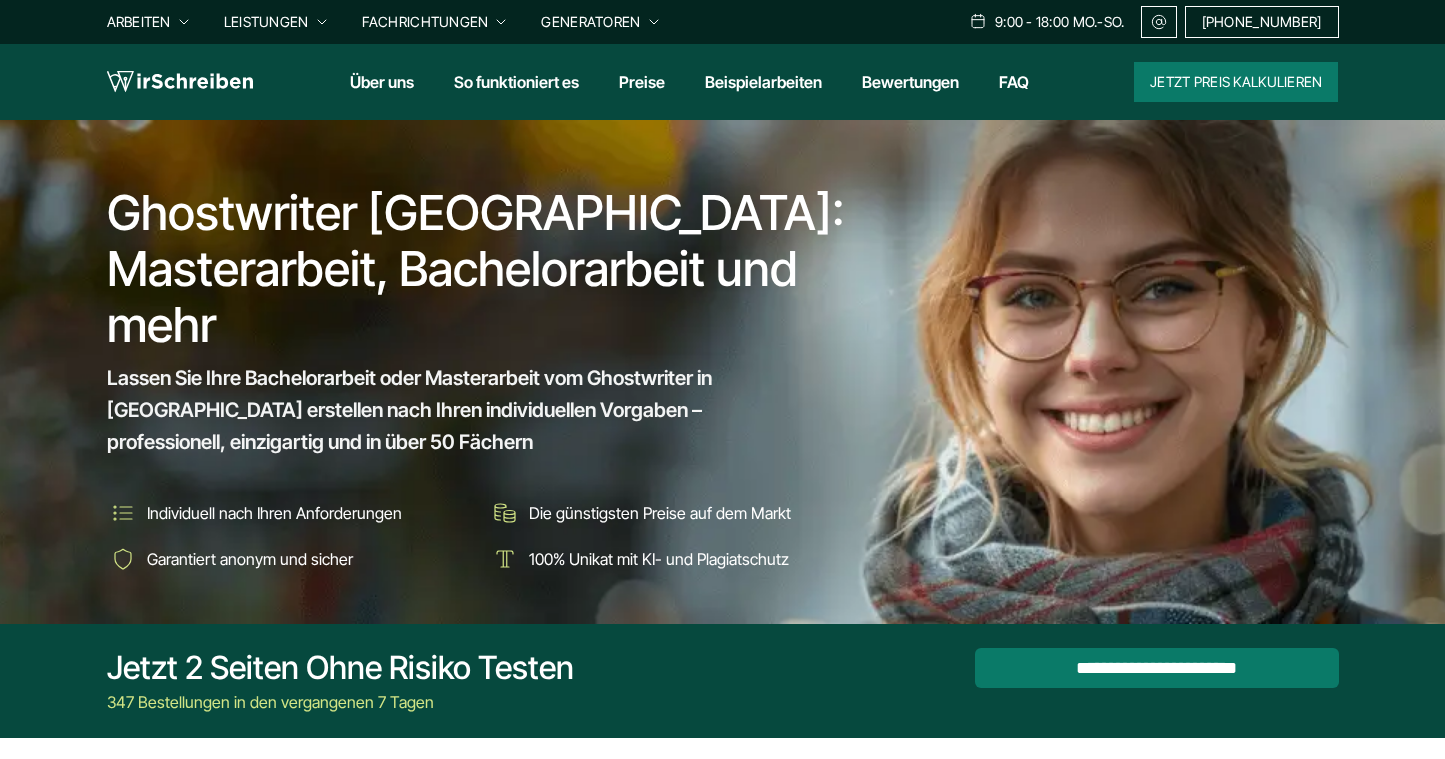 scroll, scrollTop: 0, scrollLeft: 0, axis: both 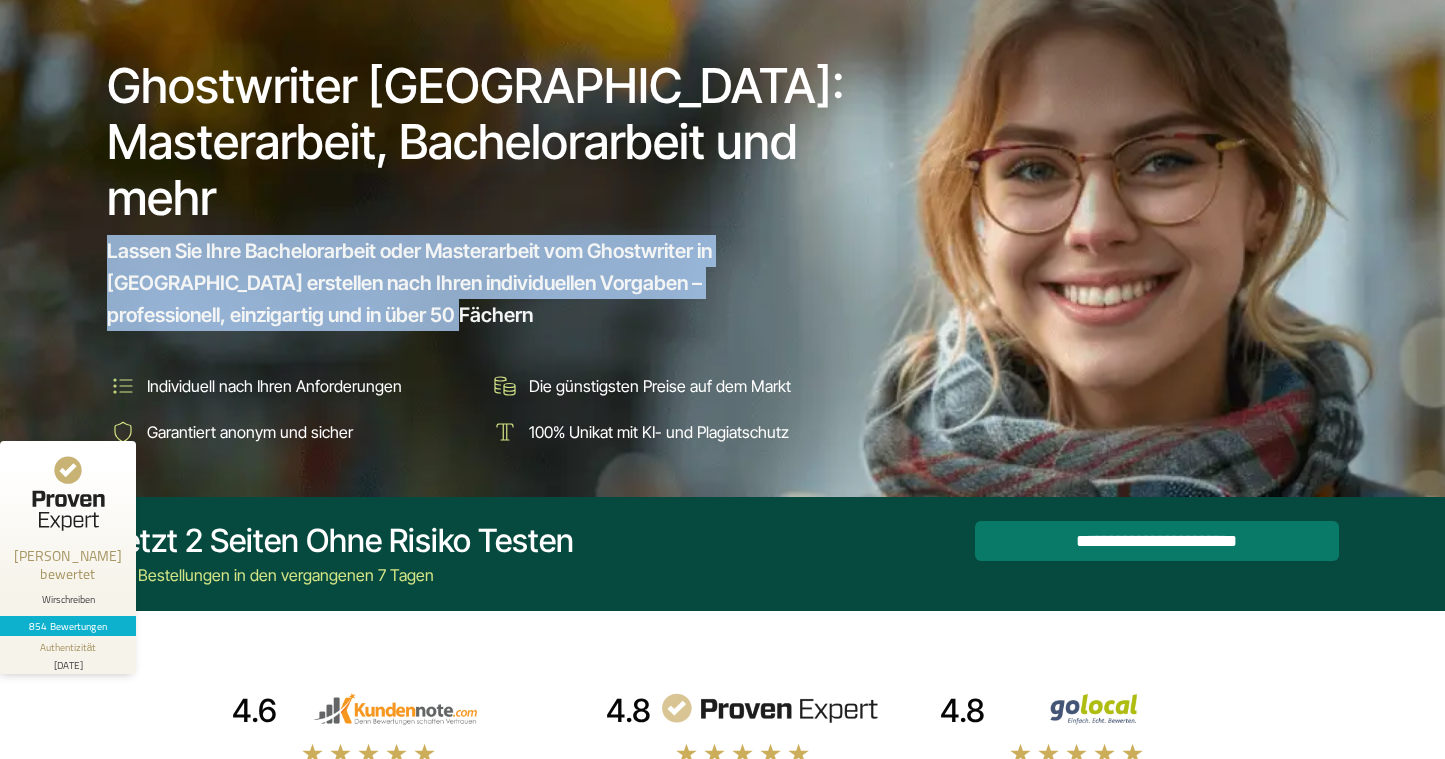 drag, startPoint x: 248, startPoint y: 307, endPoint x: 88, endPoint y: 254, distance: 168.5497 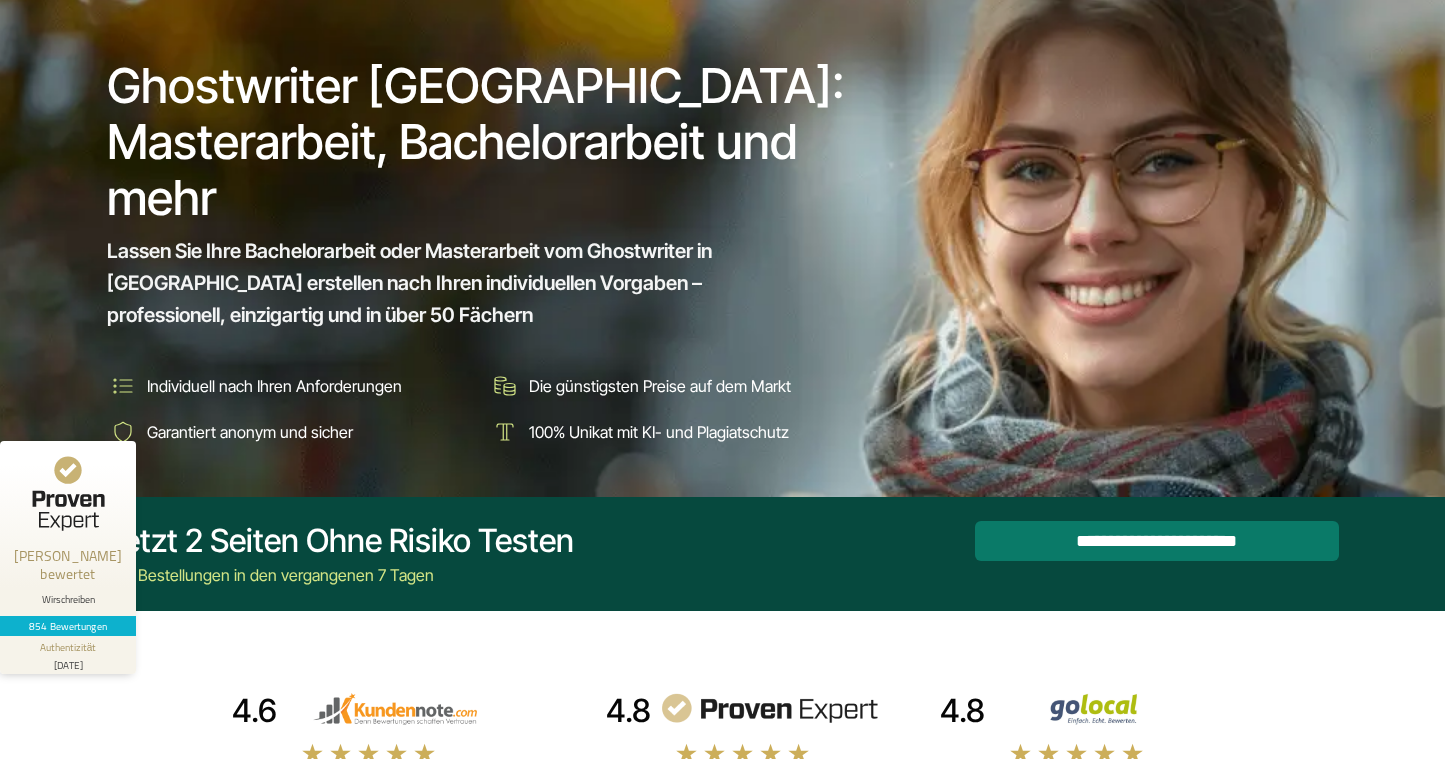click on "Ghostwriter Österreich: Masterarbeit, Bachelorarbeit und mehr
Lassen Sie Ihre Bachelorarbeit oder Masterarbeit vom Ghostwriter in Österreich erstellen nach Ihren individuellen Vorgaben – professionell, einzigartig und in über 50 Fächern
Individuell nach Ihren Anforderungen
Die günstigsten Preise auf dem Markt" at bounding box center [483, 244] 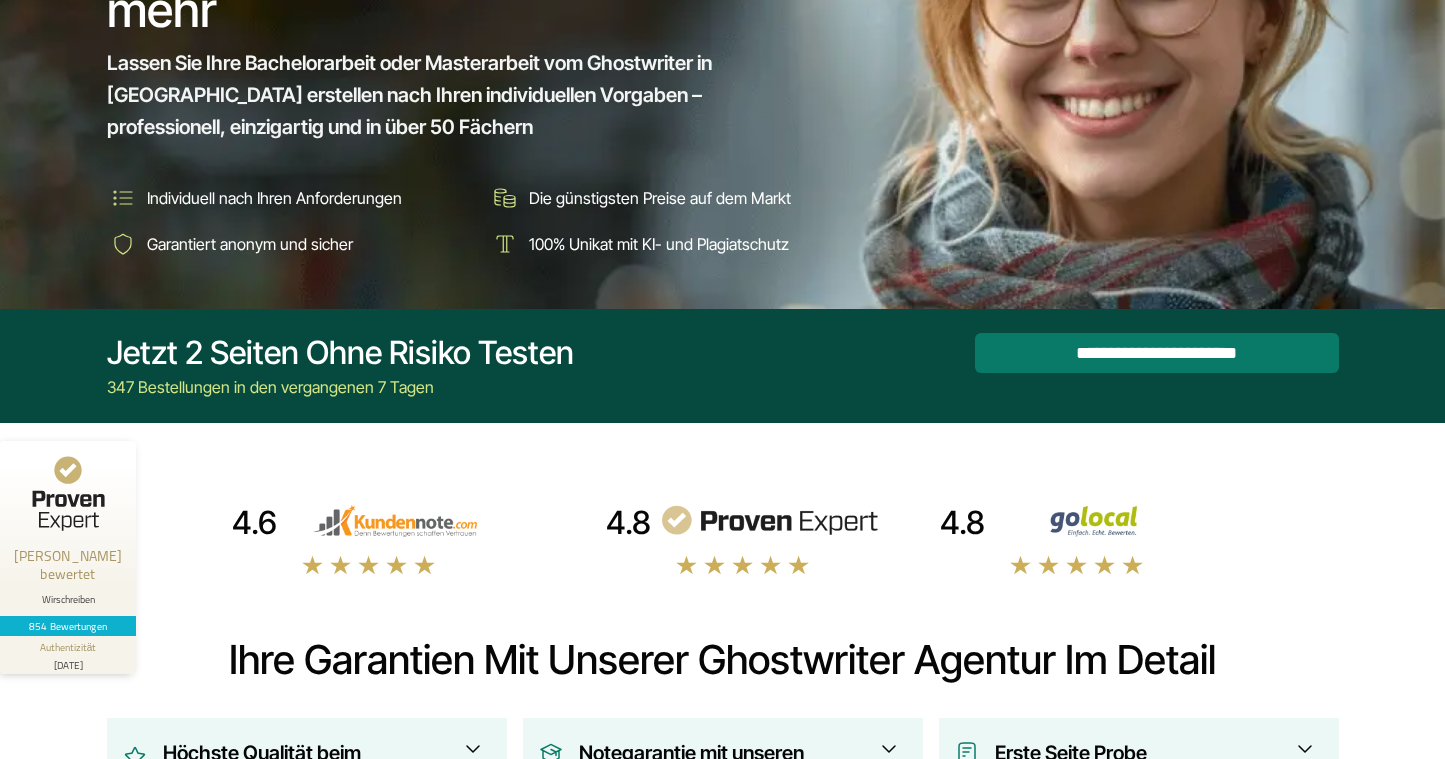 scroll, scrollTop: 319, scrollLeft: 0, axis: vertical 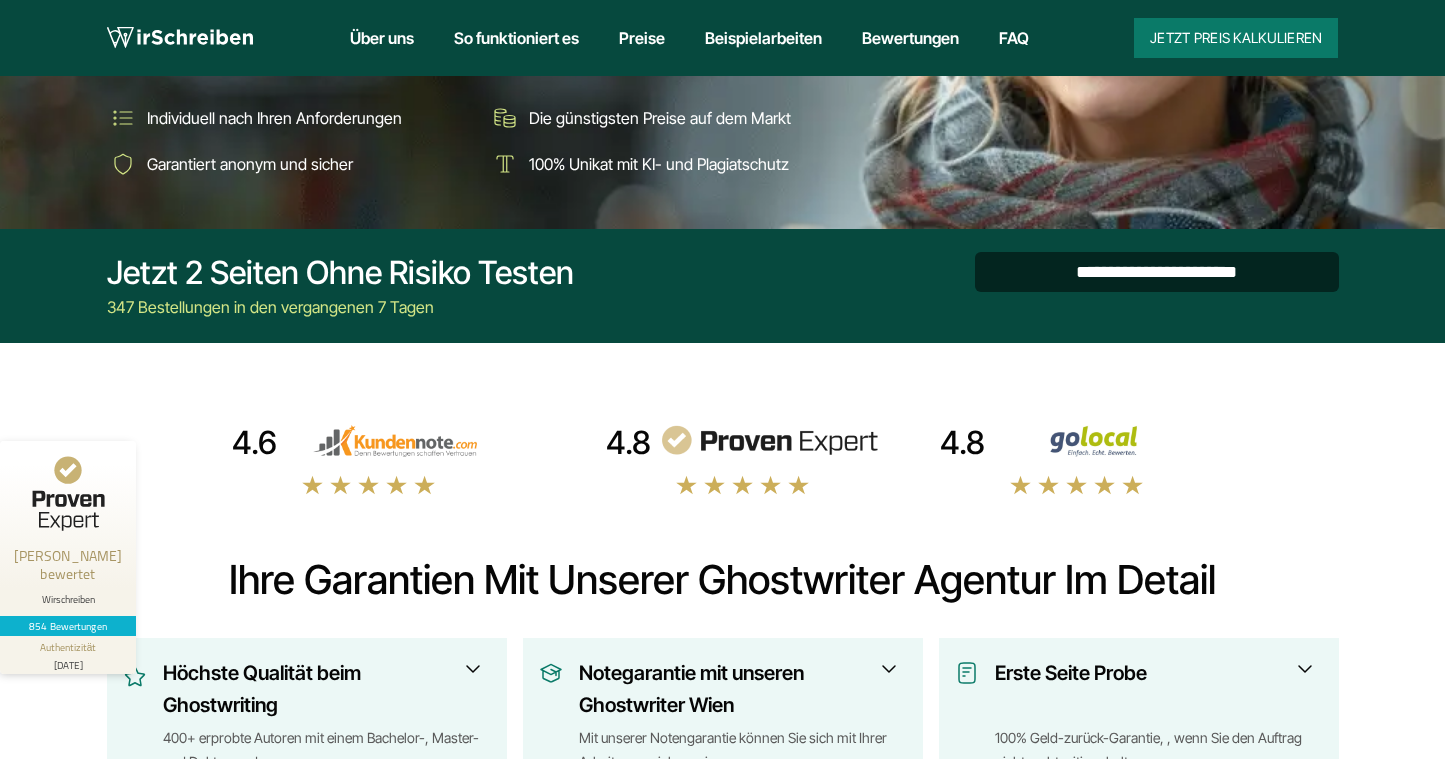 click on "**********" at bounding box center [1157, 272] 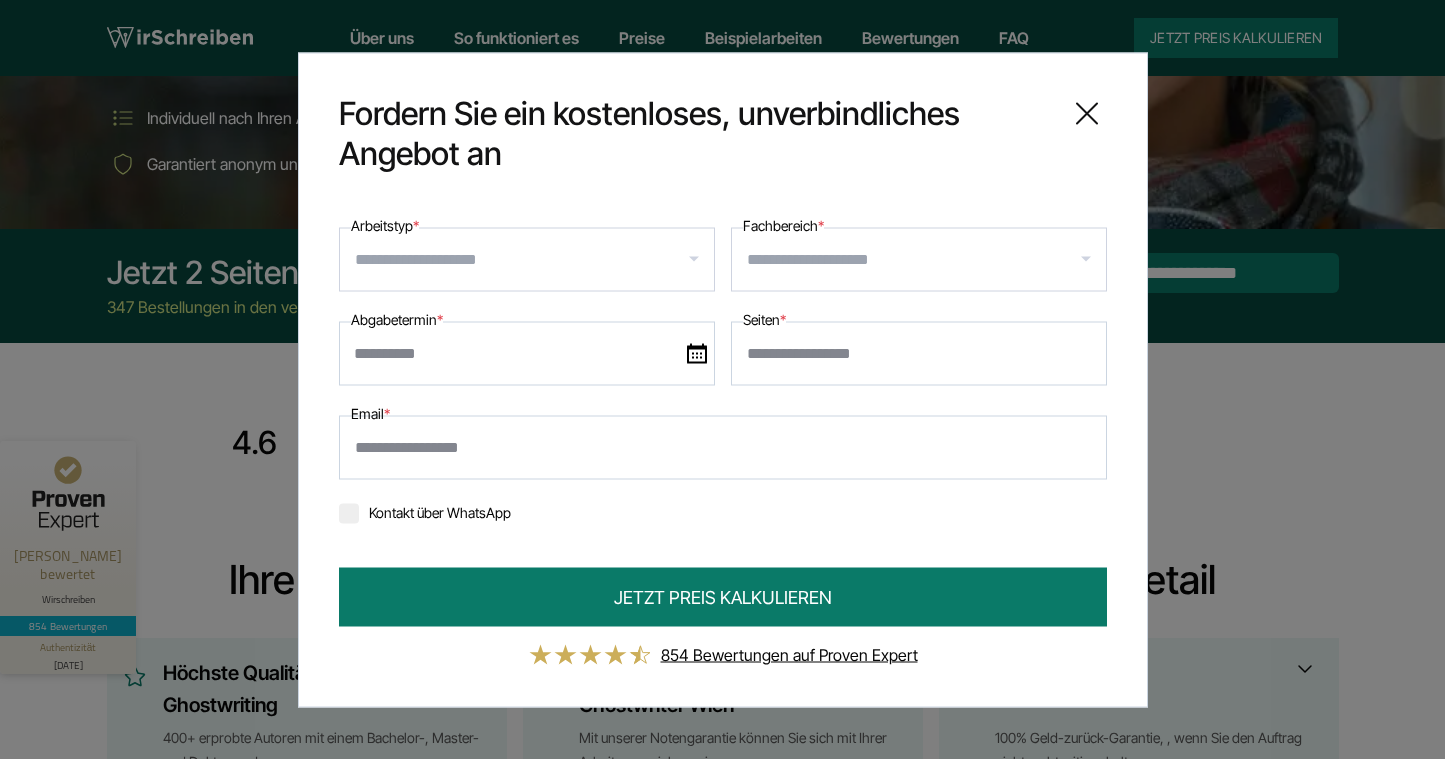 click 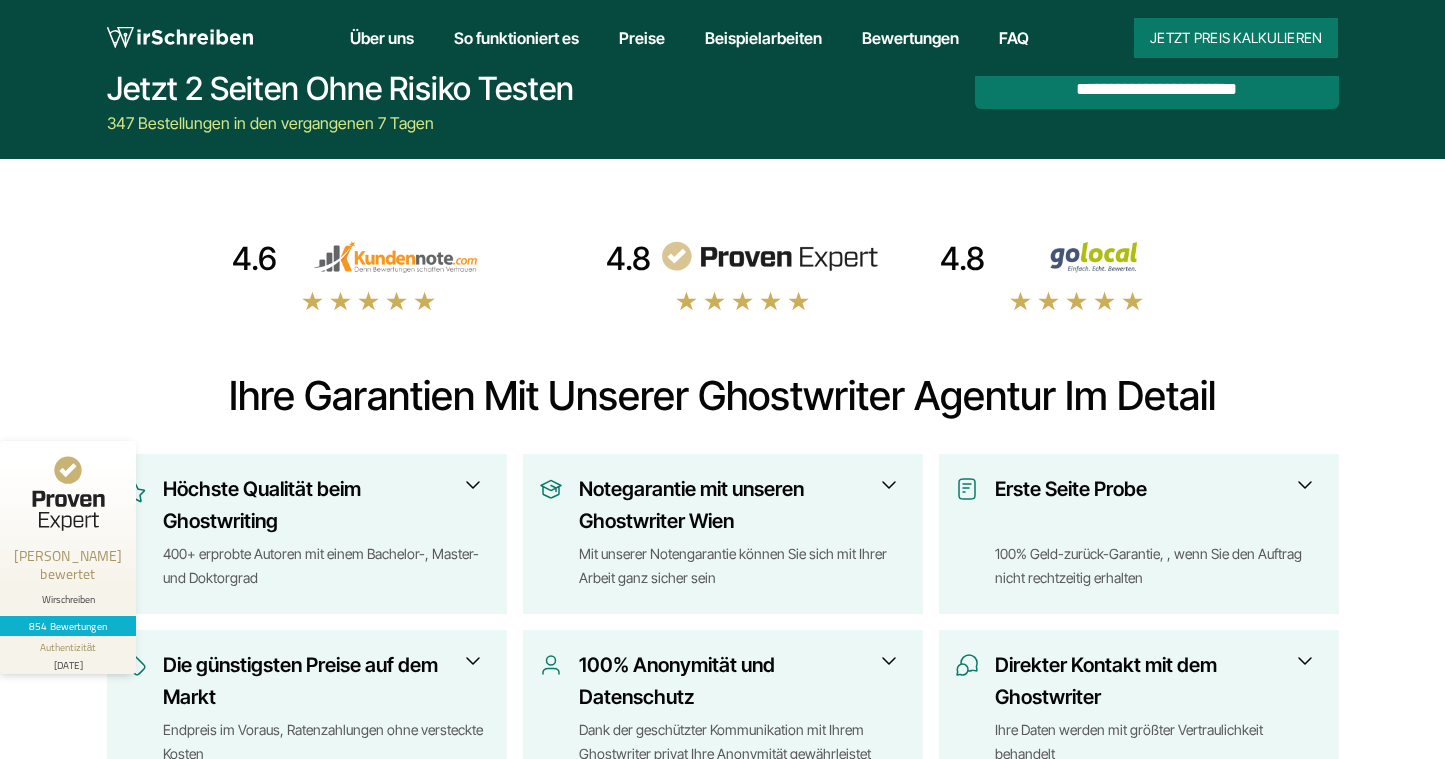 scroll, scrollTop: 0, scrollLeft: 0, axis: both 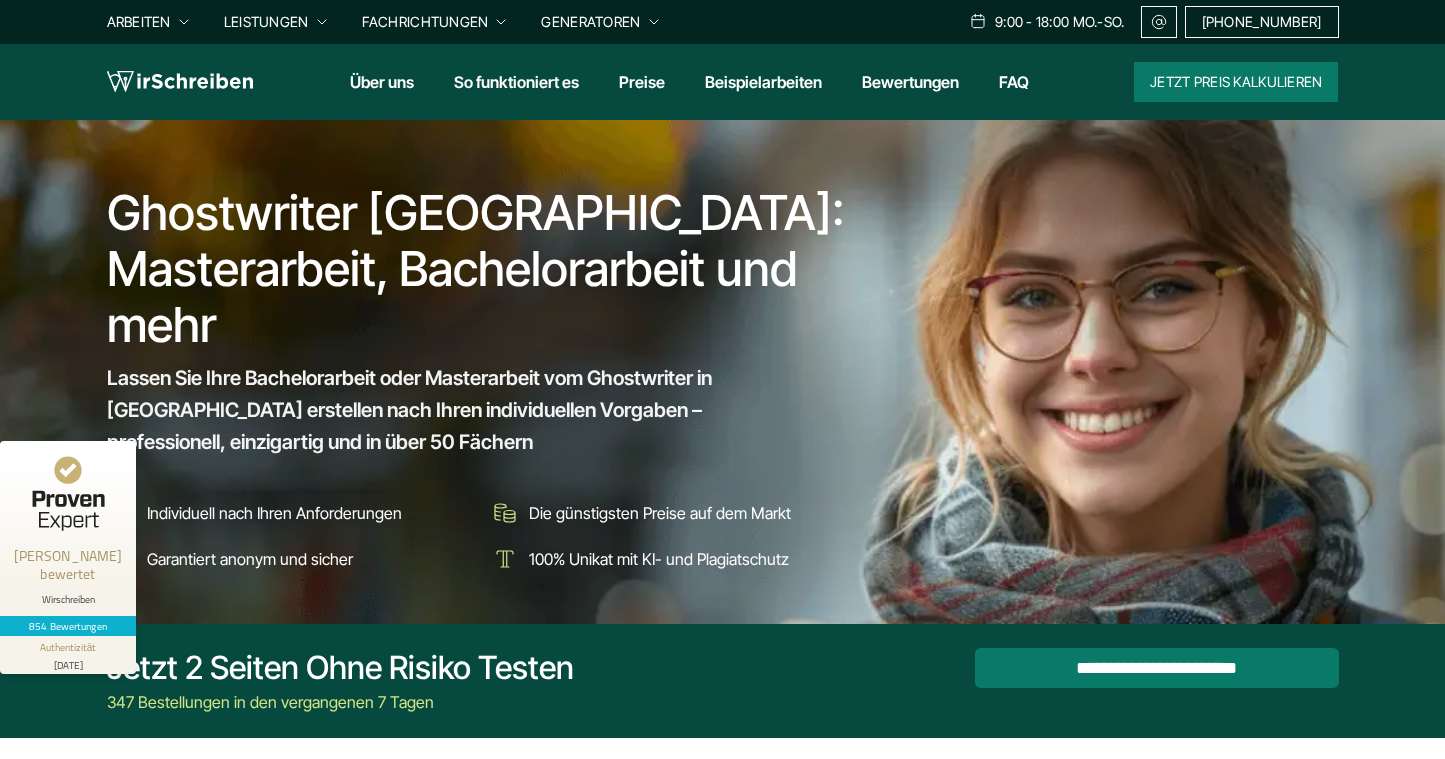 drag, startPoint x: 392, startPoint y: 104, endPoint x: 389, endPoint y: 90, distance: 14.3178215 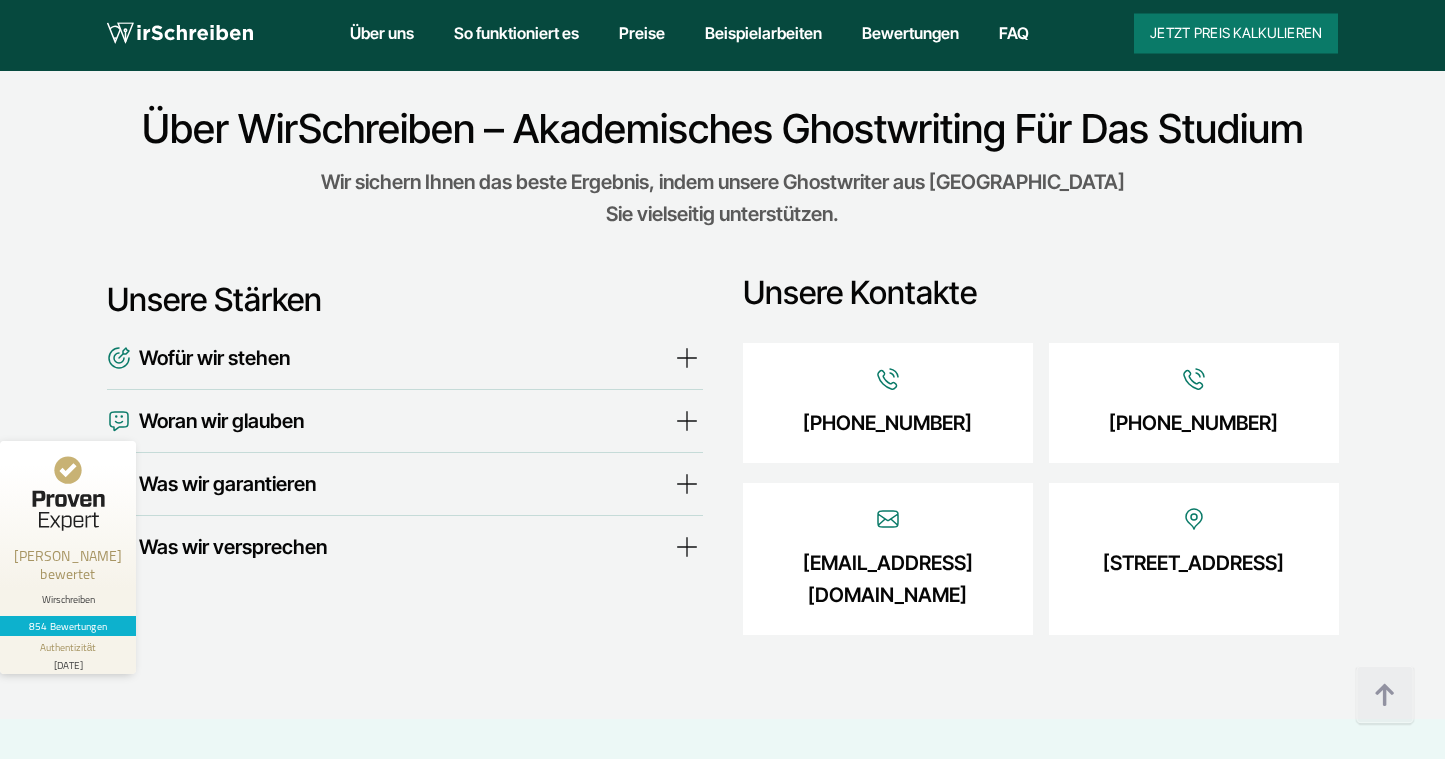 scroll, scrollTop: 6852, scrollLeft: 0, axis: vertical 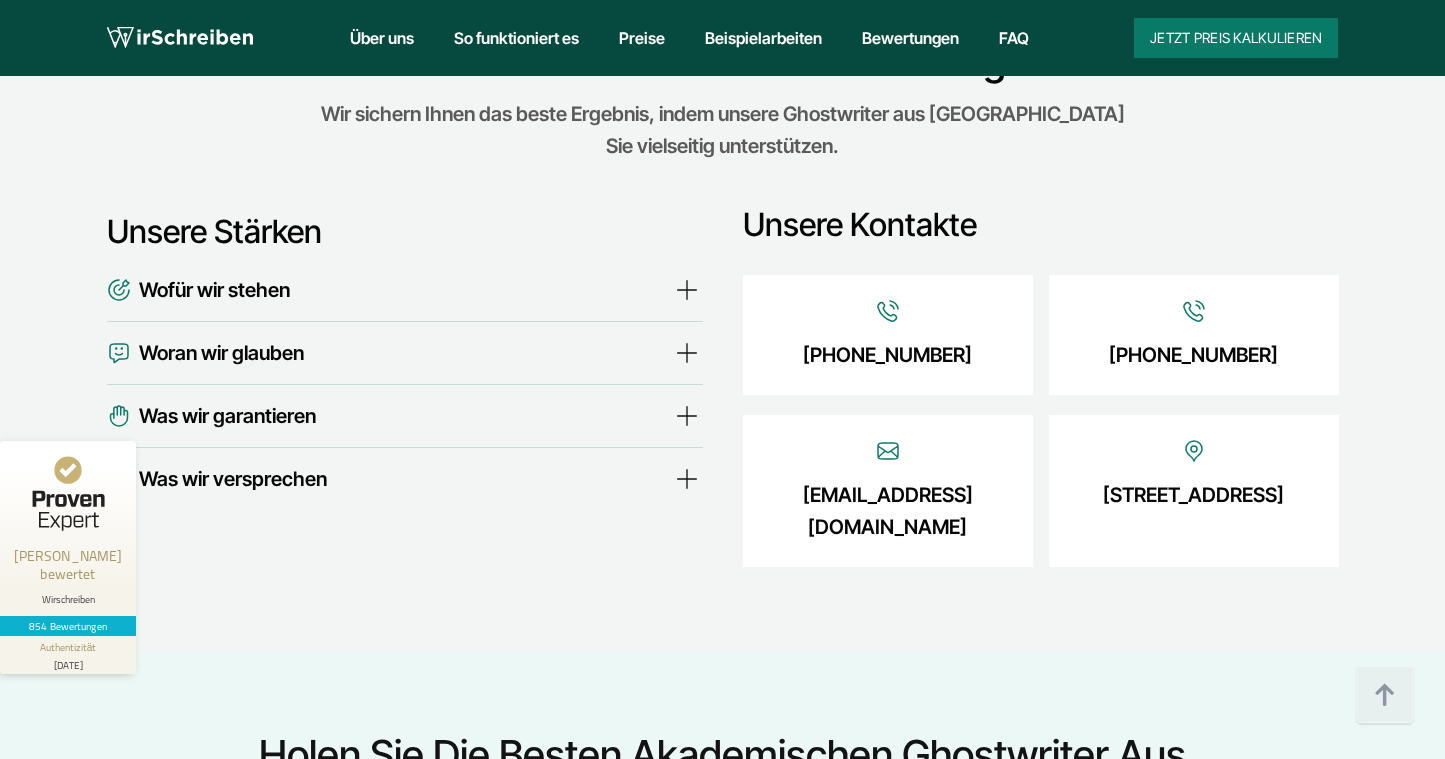 click on "Wofür wir stehen" at bounding box center [405, 290] 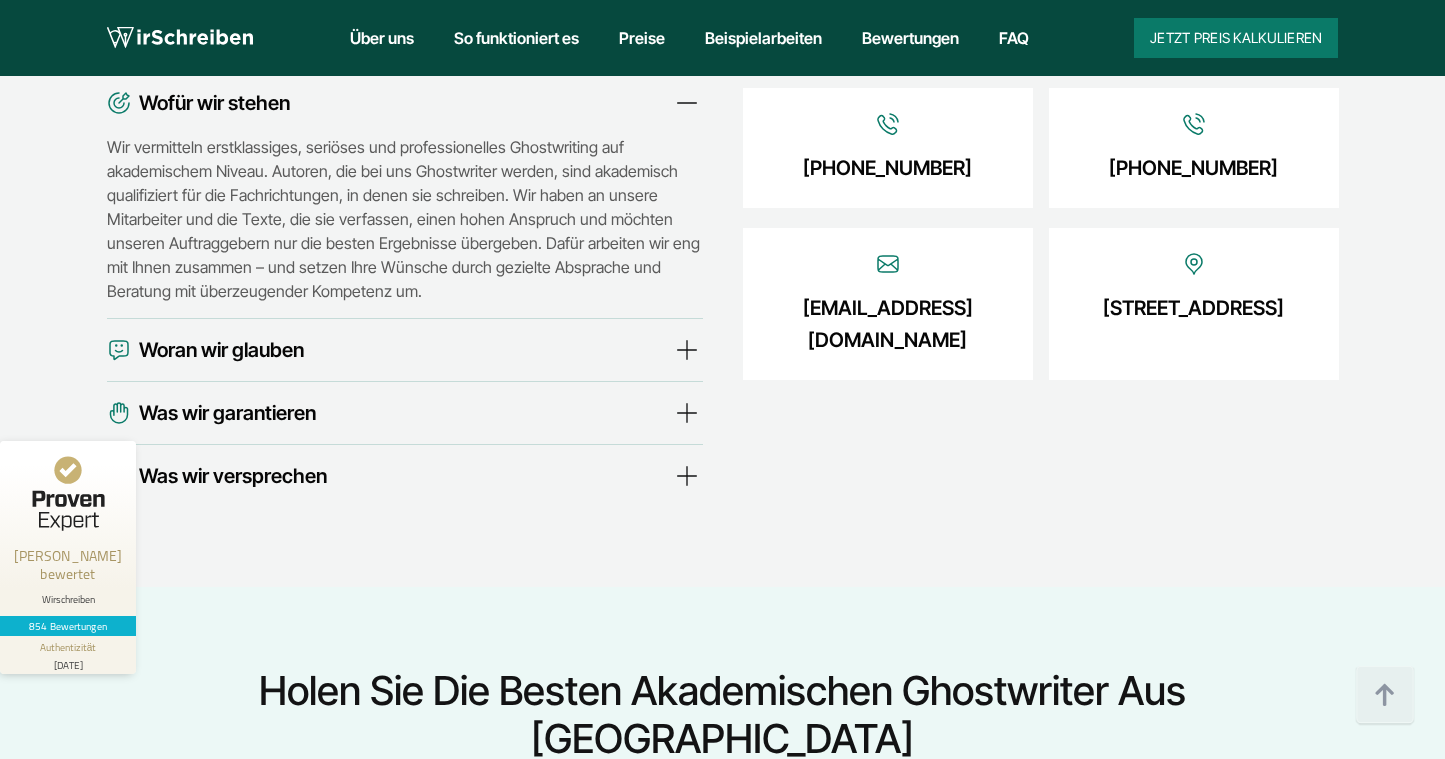 scroll, scrollTop: 7041, scrollLeft: 0, axis: vertical 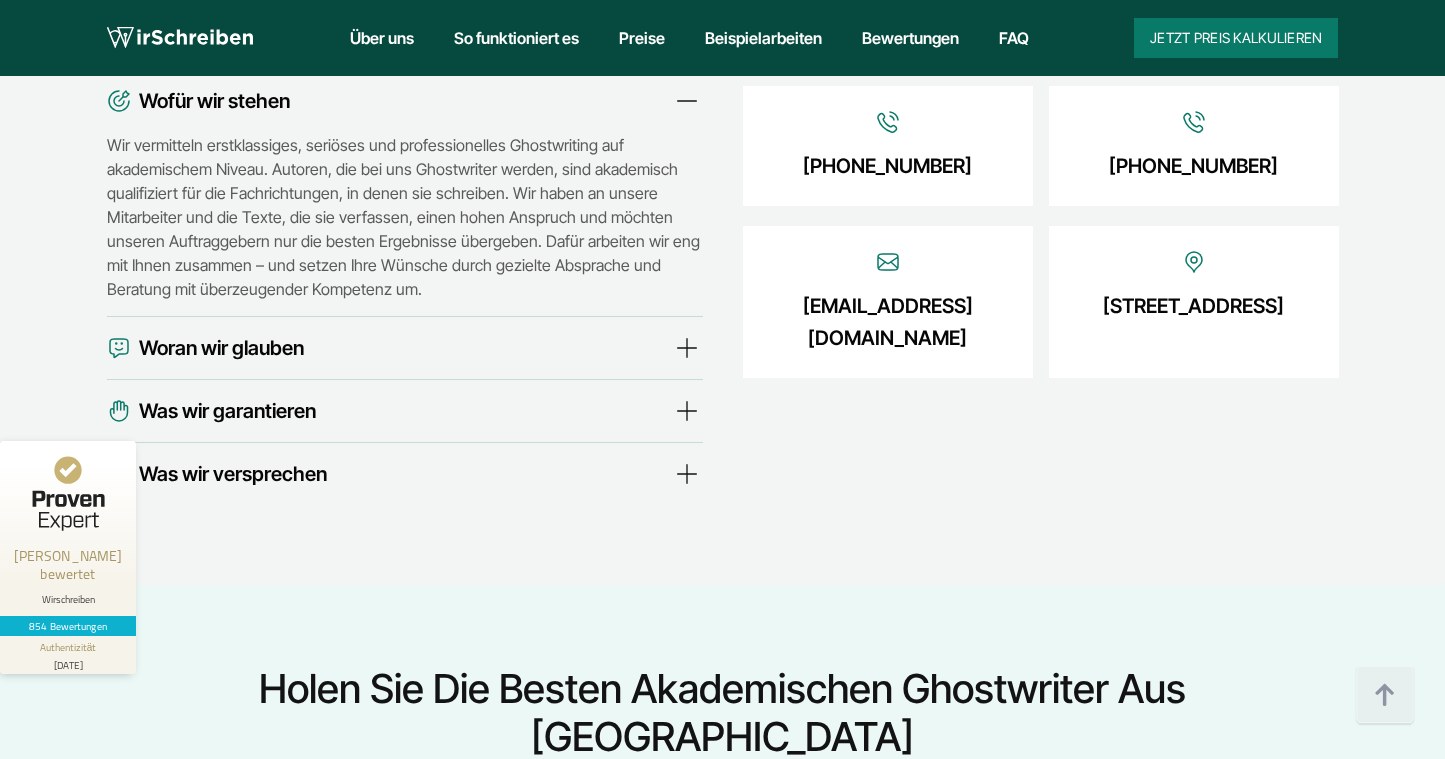 click on "Woran wir glauben" at bounding box center (405, 348) 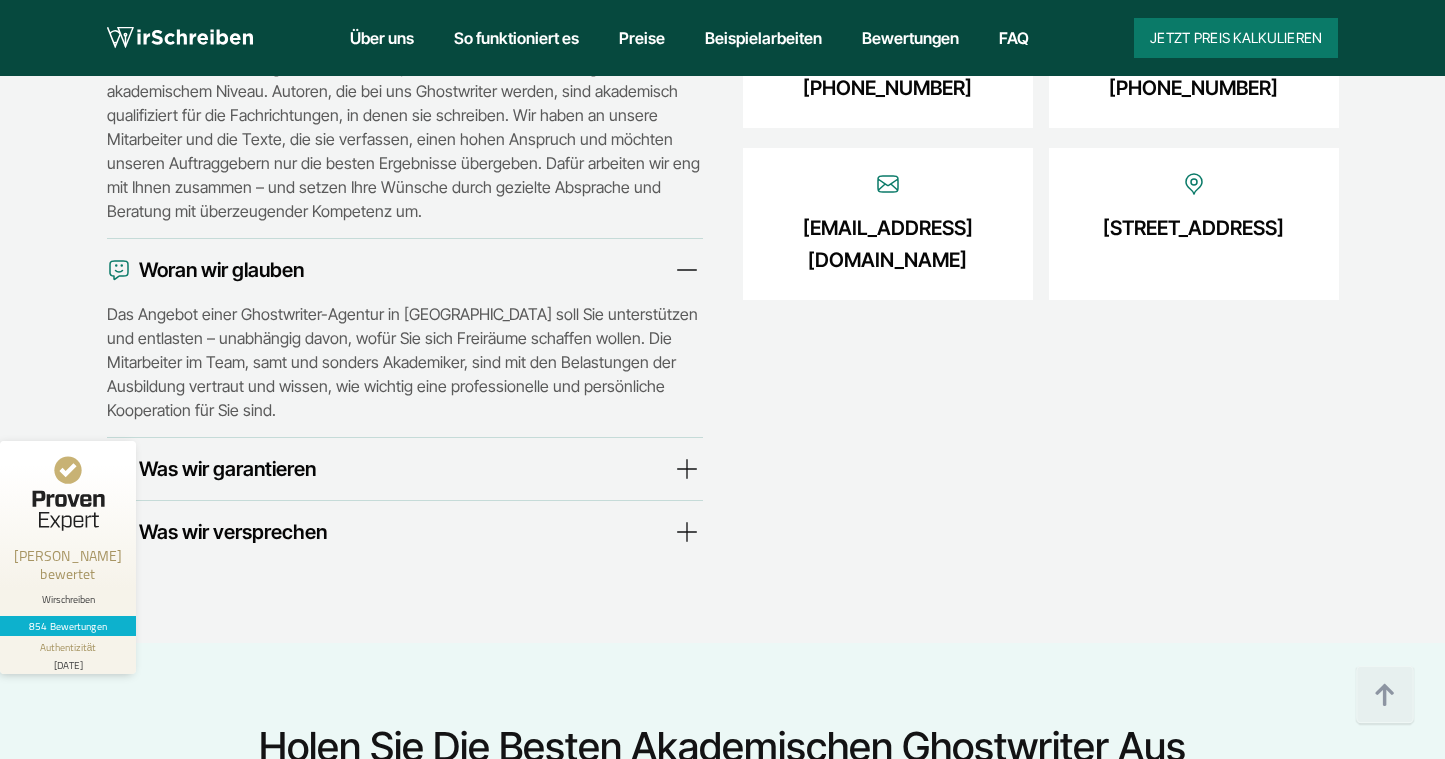 scroll, scrollTop: 7223, scrollLeft: 0, axis: vertical 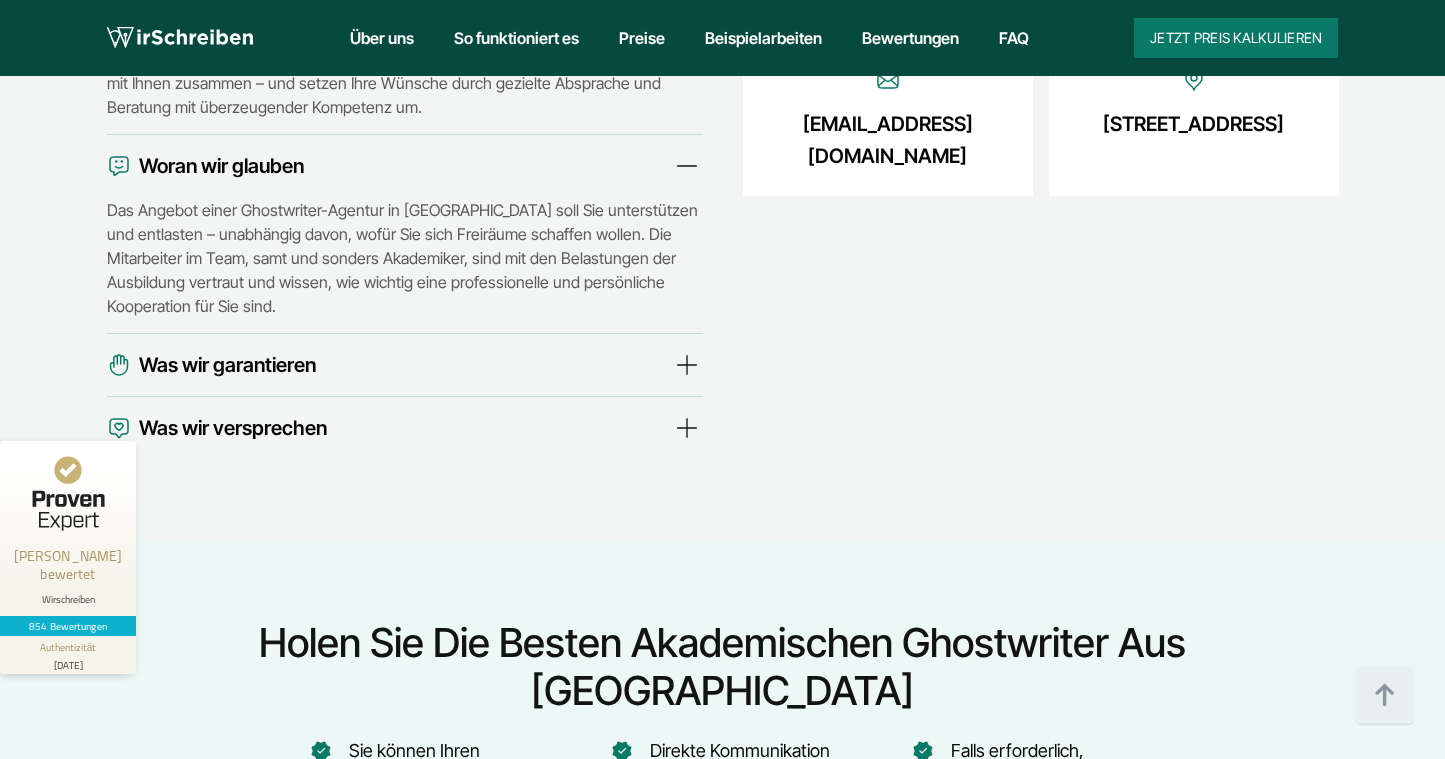 click on "Was wir garantieren" at bounding box center (405, 365) 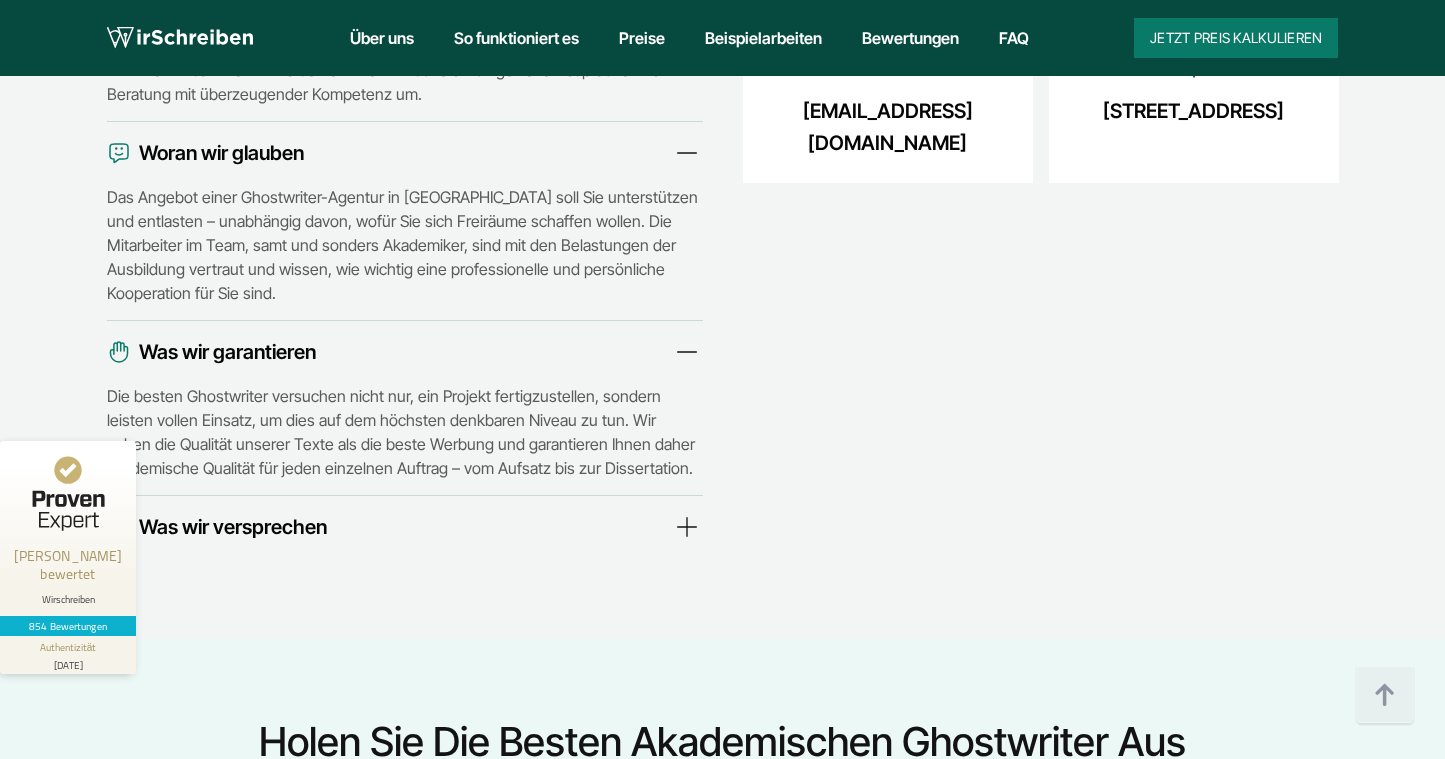 scroll, scrollTop: 7236, scrollLeft: 0, axis: vertical 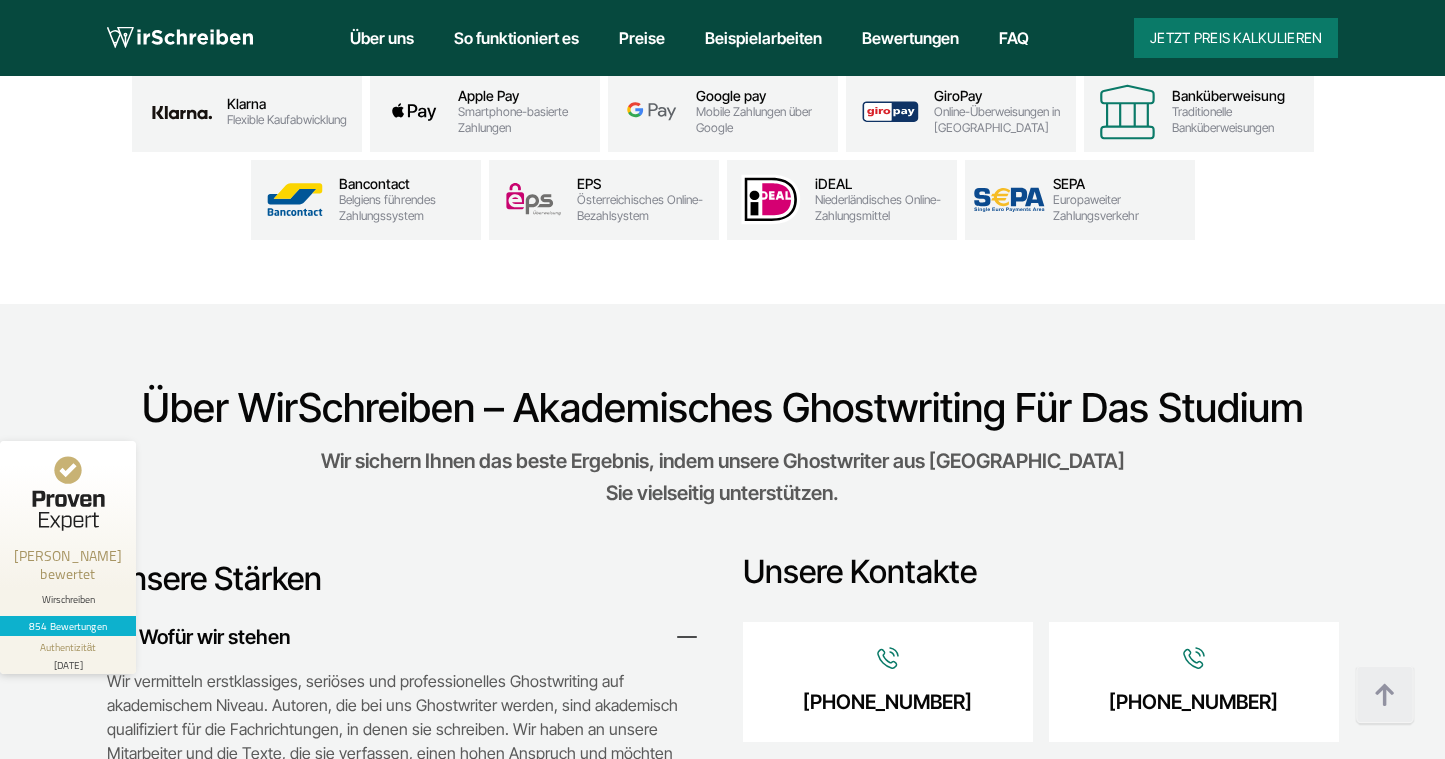 click on "Jetzt Preis
kalkulieren
9:00 - 18:00 Mo.-So.
+41 41 512 6005
Arbeiten
Bachelorarbeit
Diplomarbeit
Doktorarbeit
Essay
Examensarbeit
Exposé
Facharbeit
Forschungsarbeit
Hausarbeit
Juristisches Gutachten
Masterarbeit
Projektarbeit
Referat
Reflexion
Seminararbeit
VWA
Motivationsschreiben" at bounding box center [693, 38] 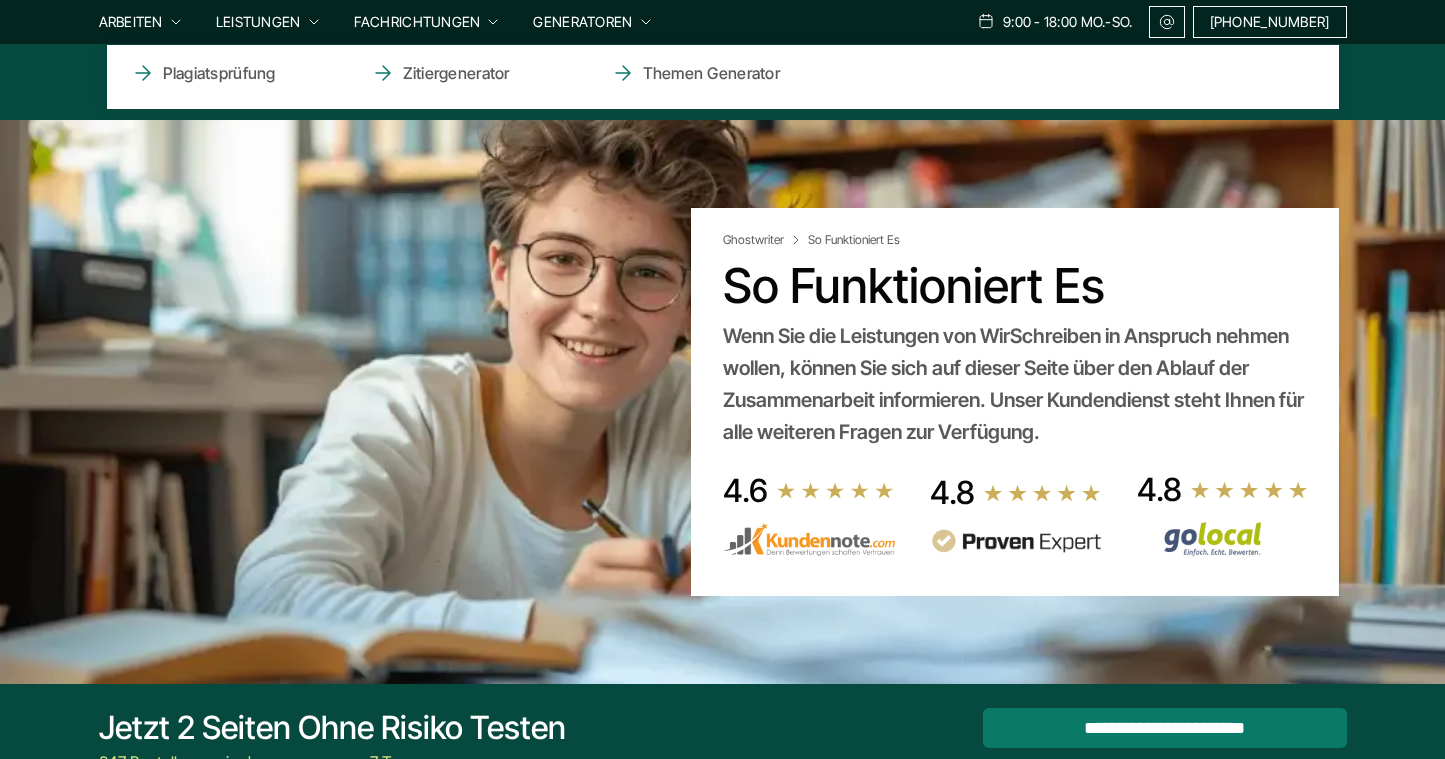scroll, scrollTop: 0, scrollLeft: 0, axis: both 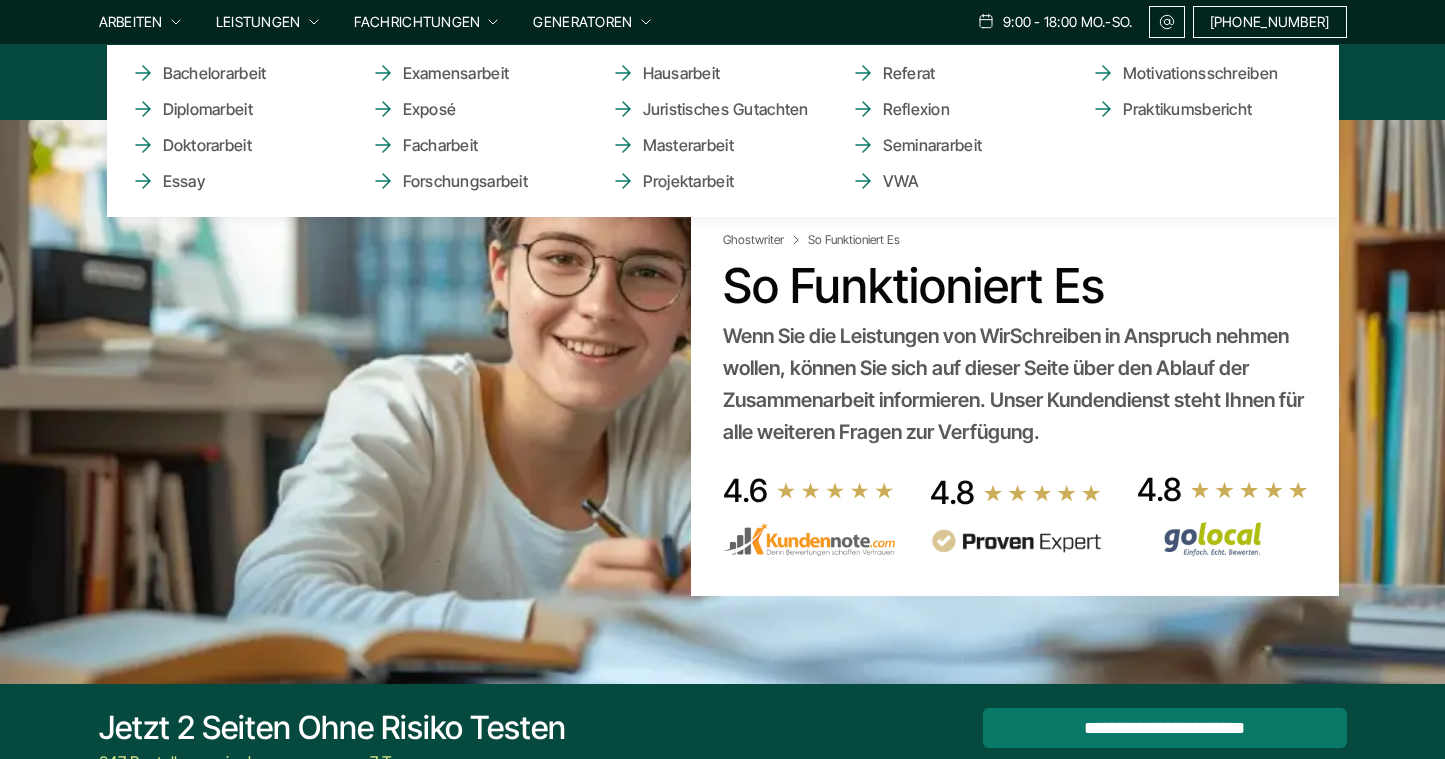 click on "Arbeiten" at bounding box center [131, 22] 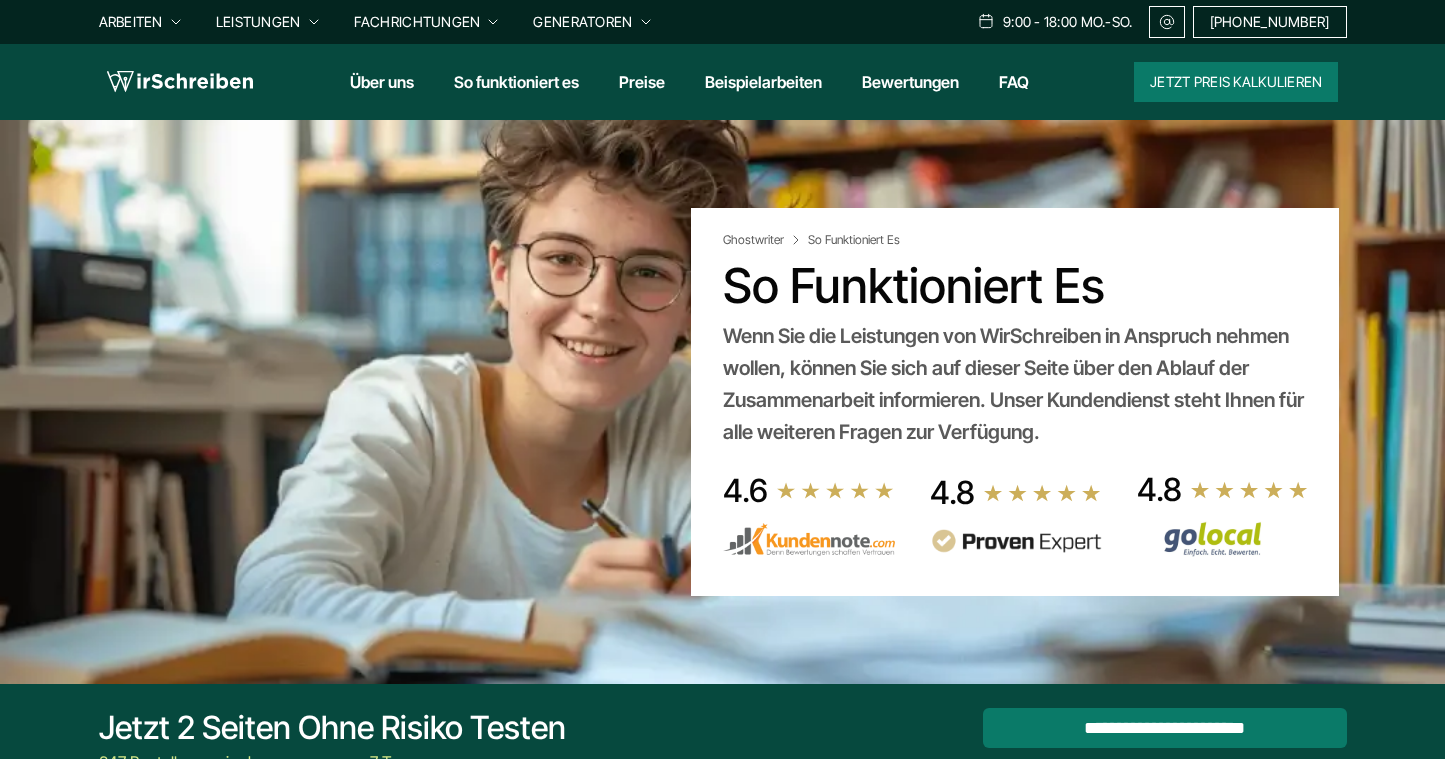 click on "Jetzt Preis
kalkulieren
9:00 - 18:00 Mo.-So.
+41 41 512 6005" at bounding box center (722, 82) 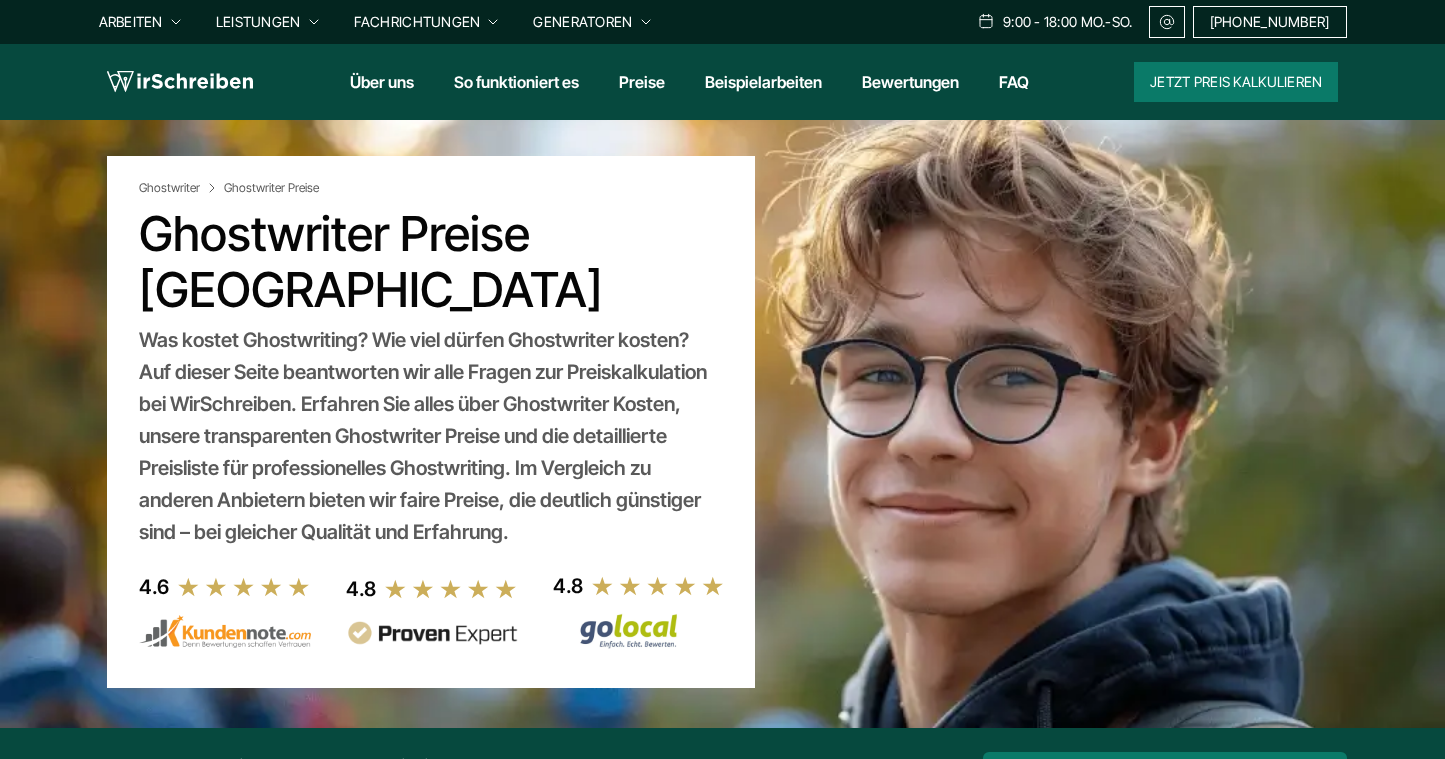 scroll, scrollTop: 0, scrollLeft: 0, axis: both 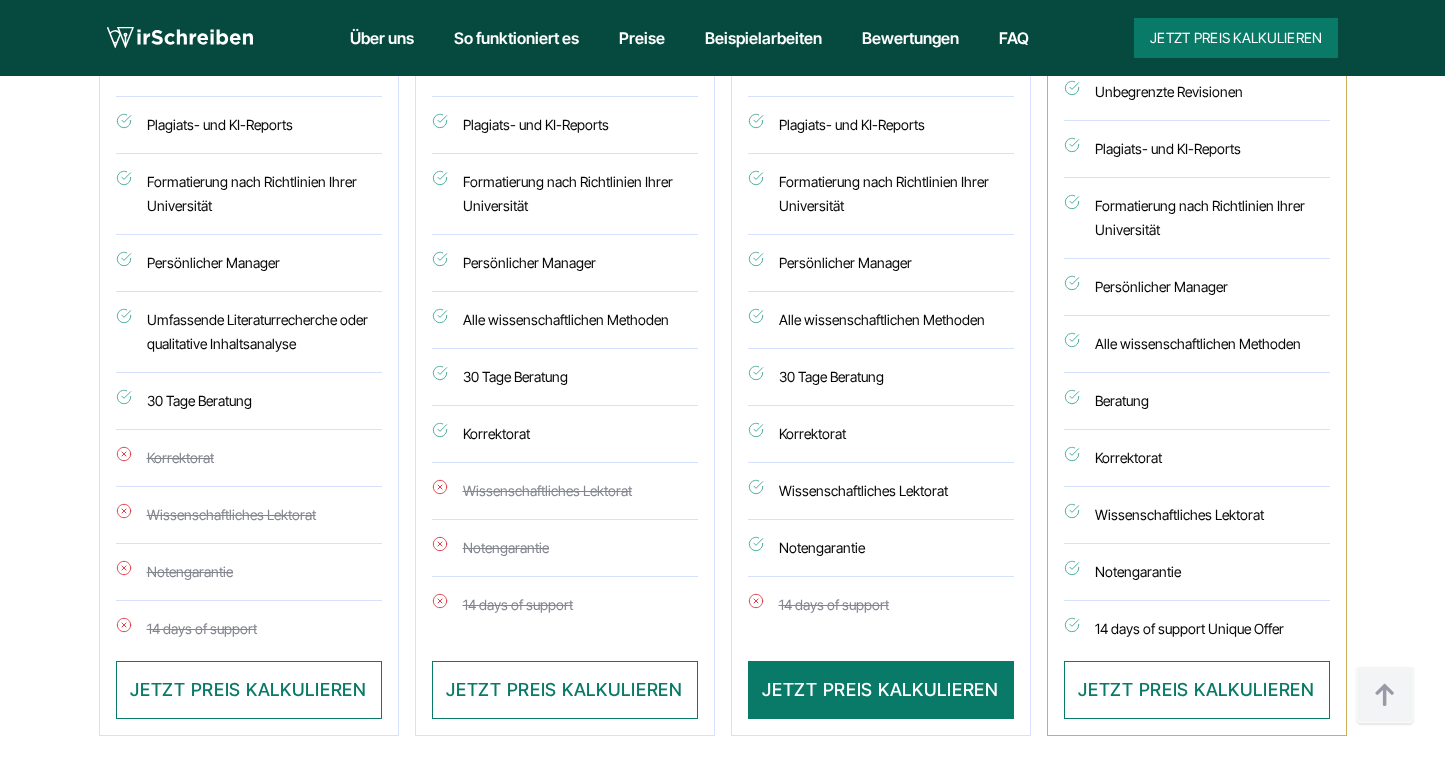 click on "Autor mit Master-Abschluss und Berufserfahrung in Ihrem Fachbereich
Teillieferungen
Unbegrenzte Revisionen
Plagiats- und KI-Reports
Formatierung nach Richtlinien Ihrer Universität
Persönlicher Manager
Alle wissenschaftlichen Methoden
30 Tage Beratung
Korrektorat
Wissenschaftliches Lektorat
Notengarantie
14 days of support
JETZT PREIS KALKULIEREN" at bounding box center (881, 318) 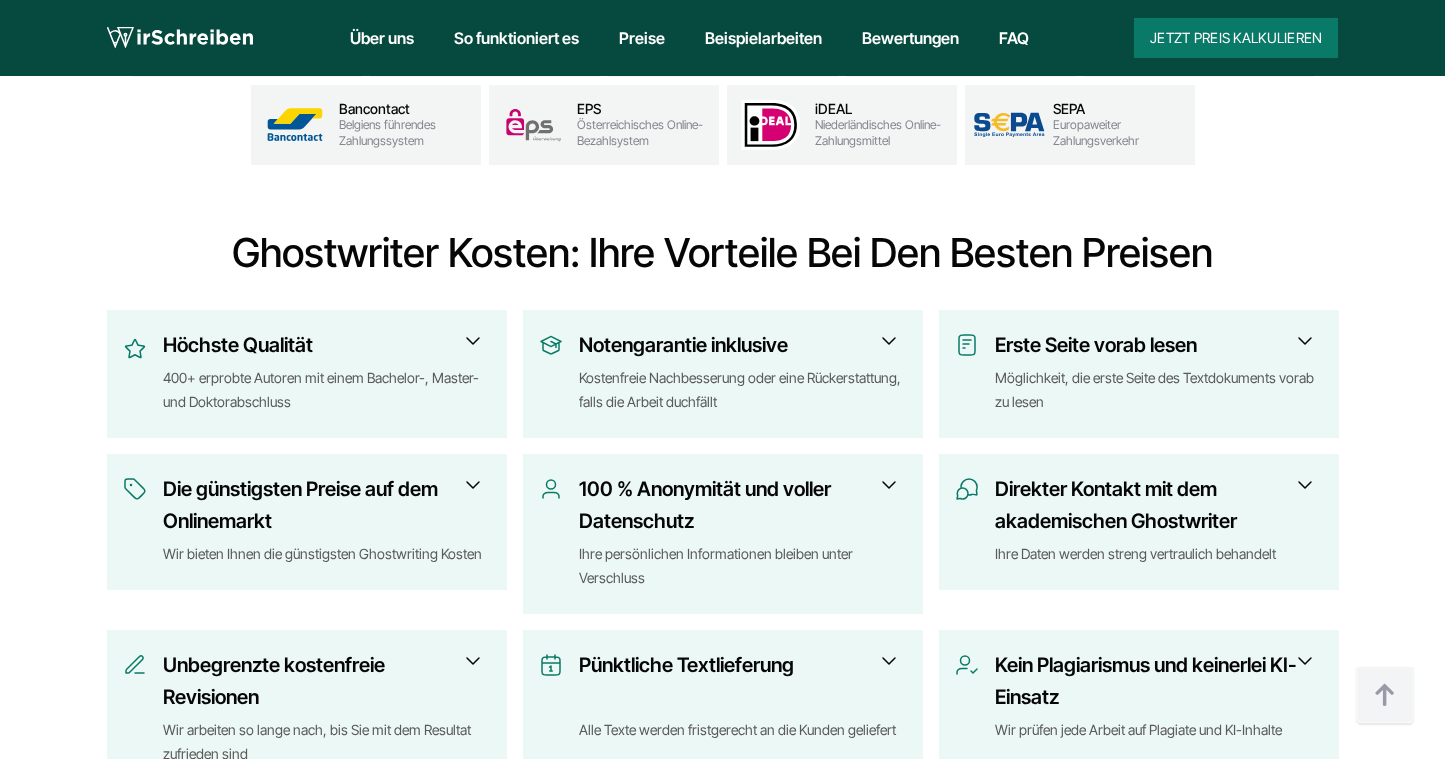 scroll, scrollTop: 2334, scrollLeft: 0, axis: vertical 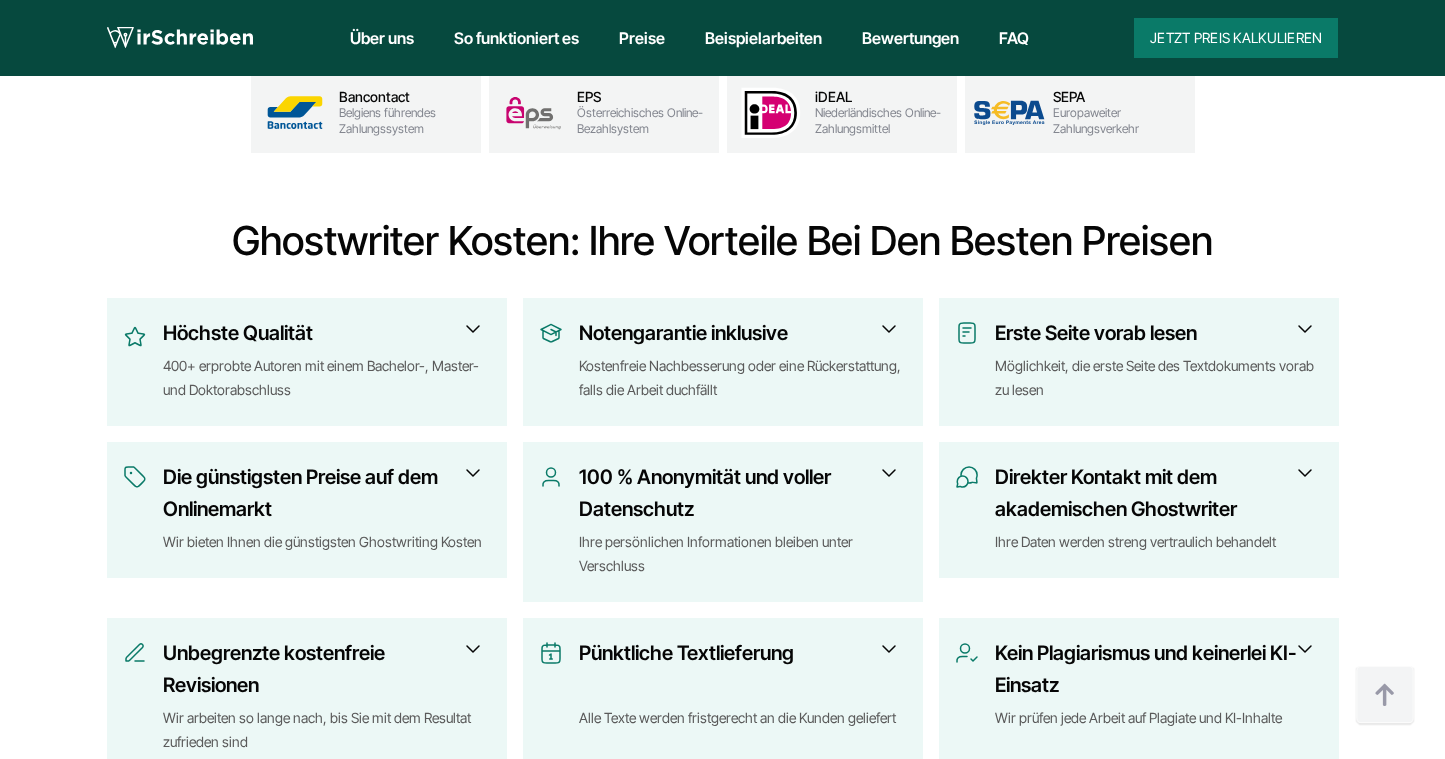 click on "Preise" at bounding box center [642, 38] 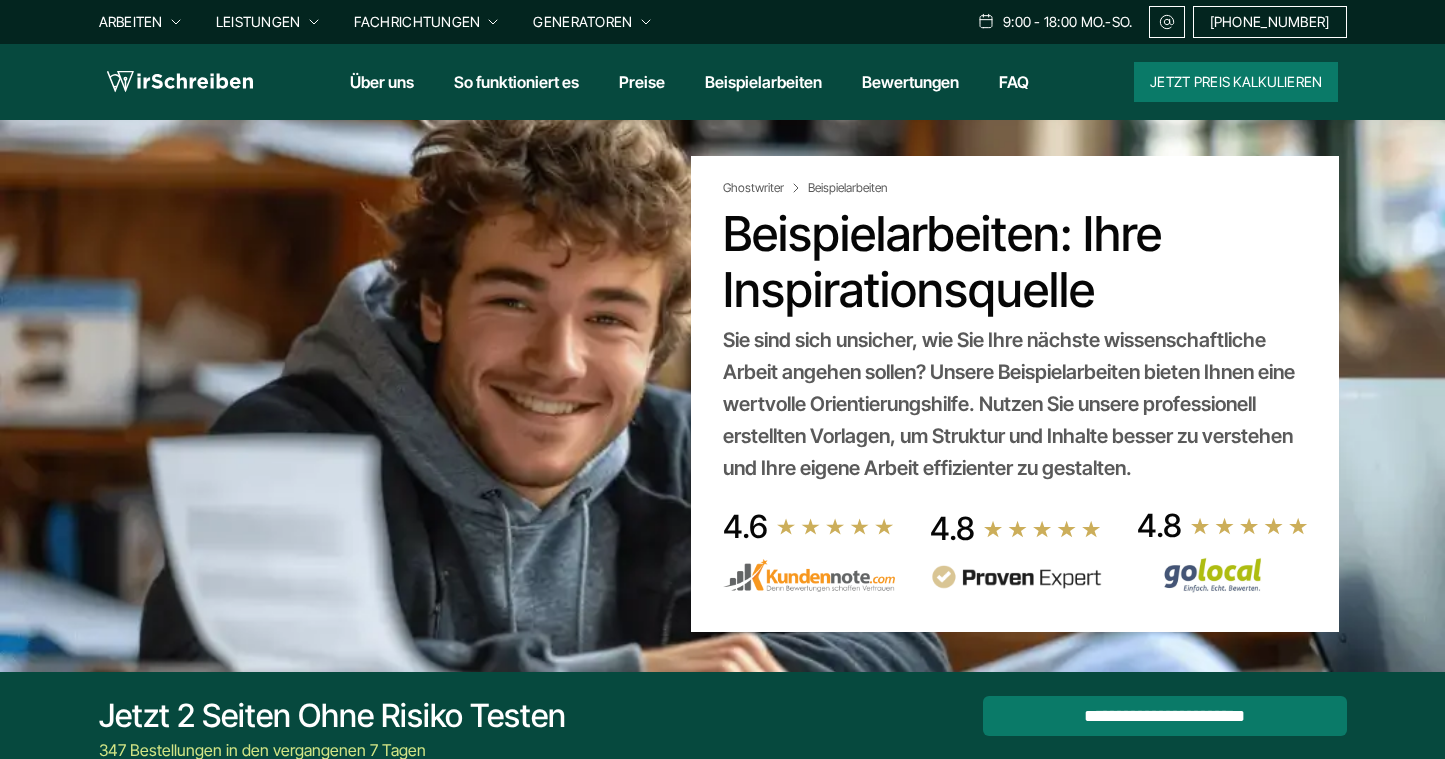 scroll, scrollTop: 0, scrollLeft: 0, axis: both 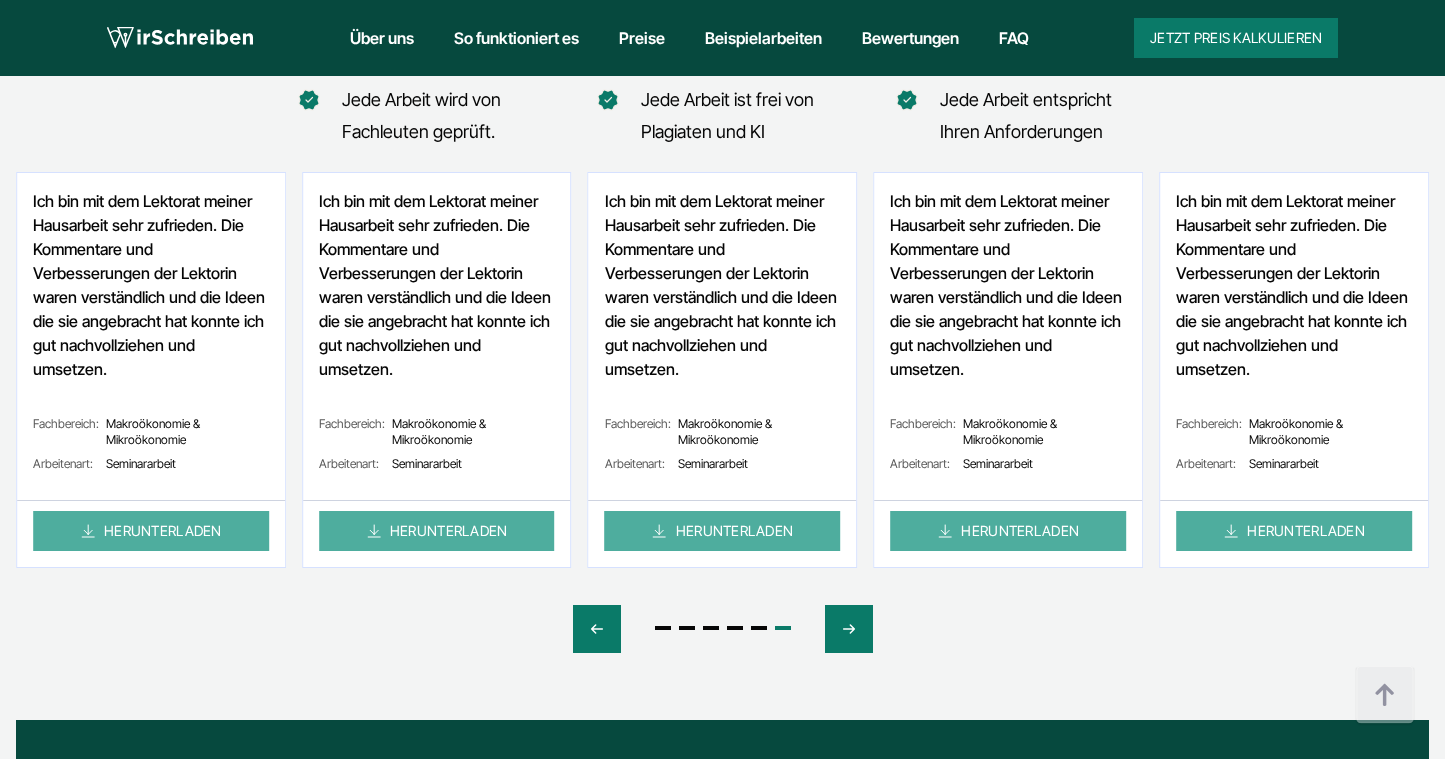 click on "Bewertungen" at bounding box center (910, 38) 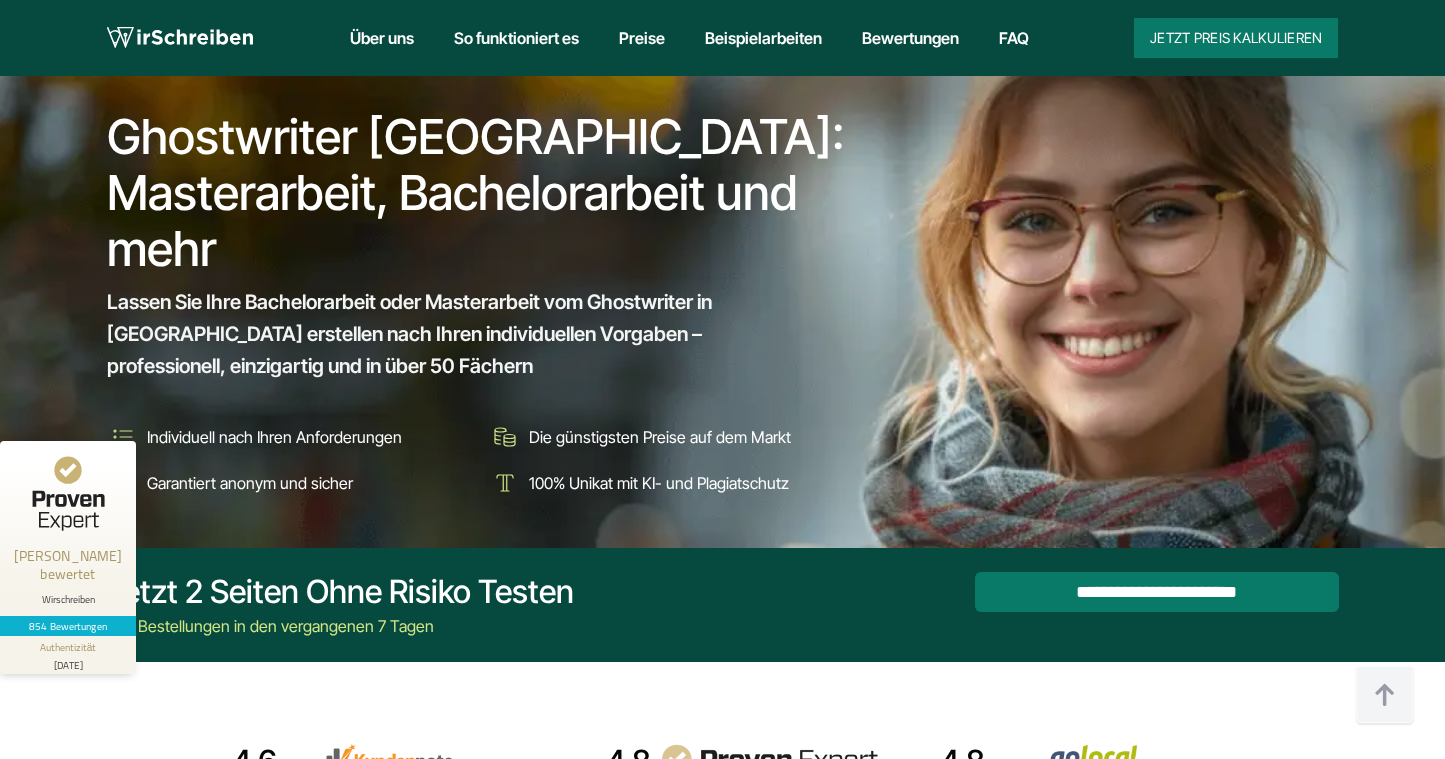scroll, scrollTop: 5639, scrollLeft: 0, axis: vertical 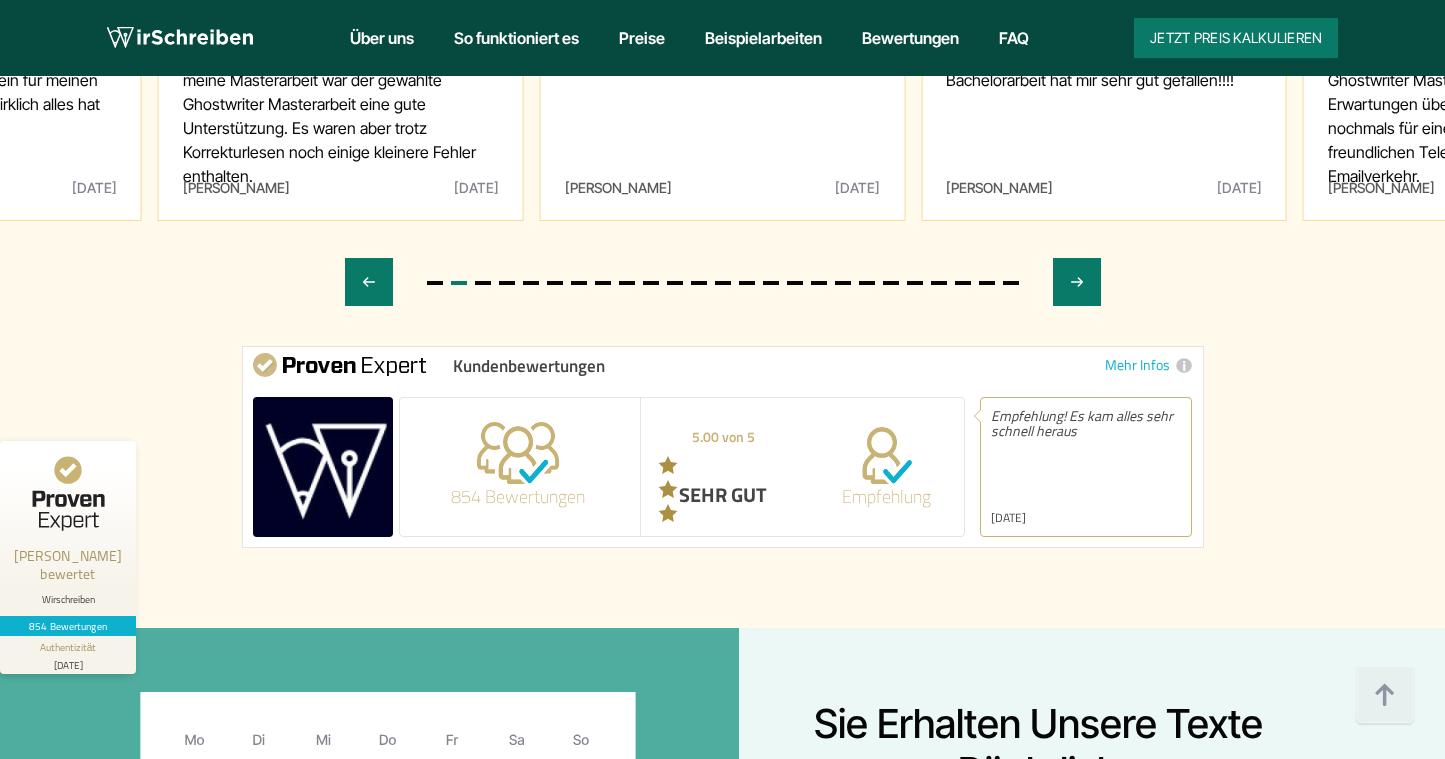 click on "FAQ" at bounding box center [1014, 38] 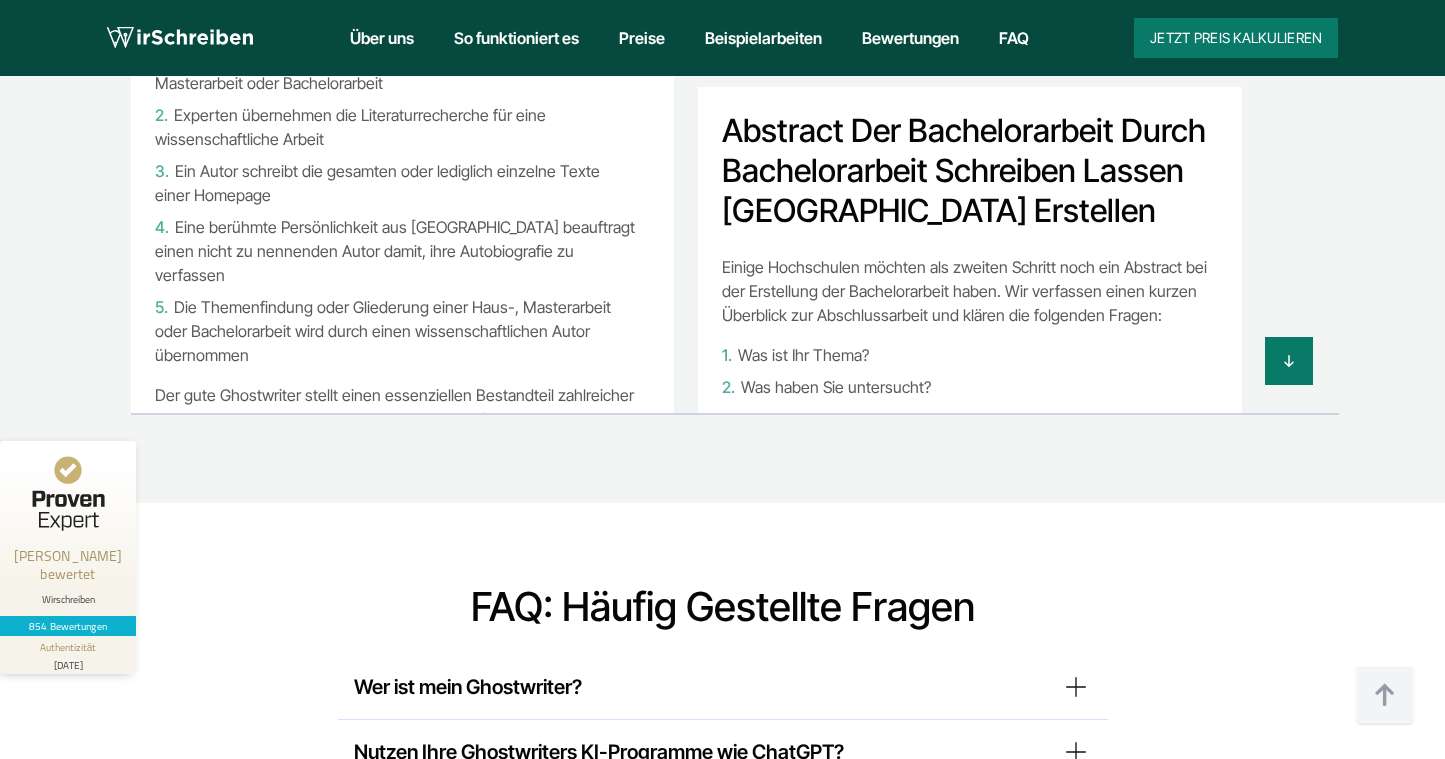 scroll, scrollTop: 15268, scrollLeft: 0, axis: vertical 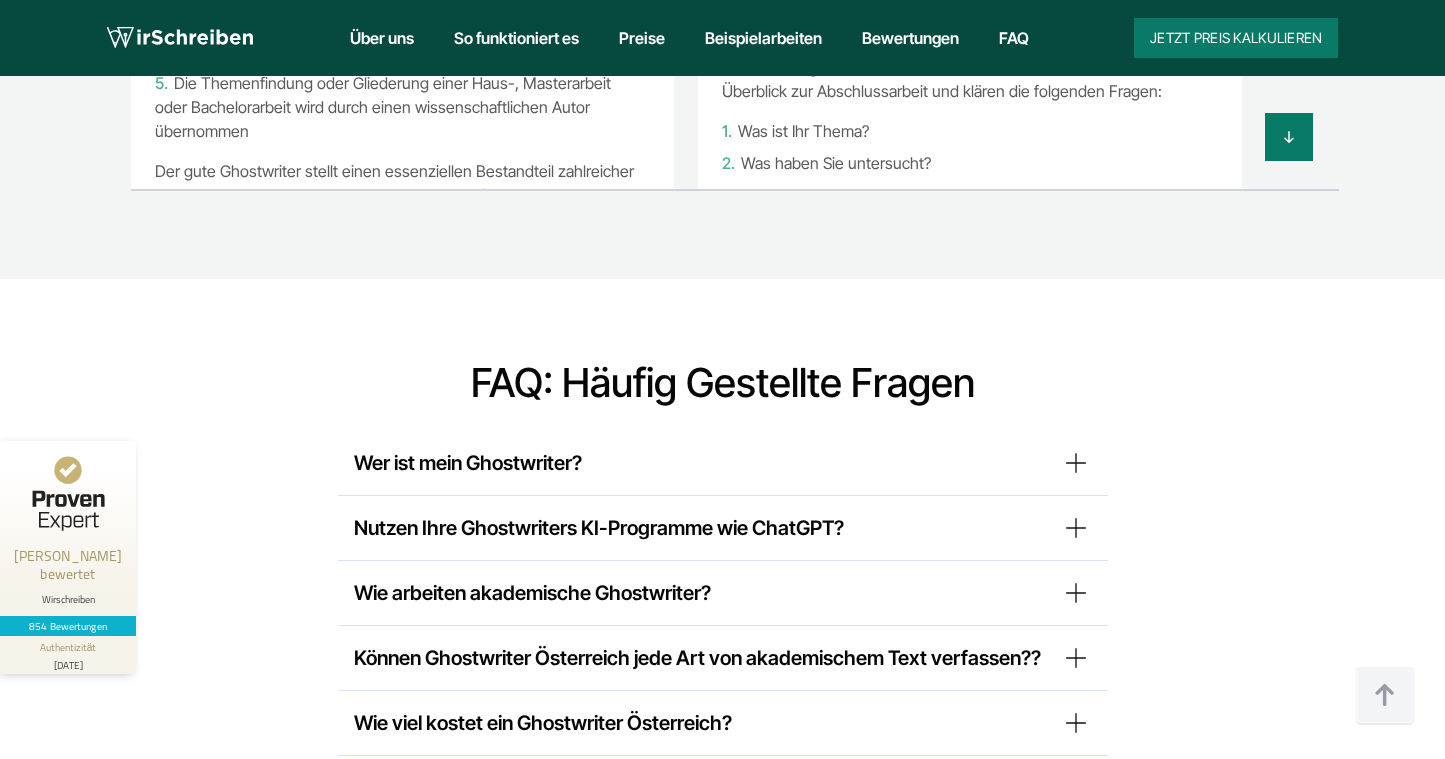 click on "Wer ist mein Ghostwriter?" at bounding box center (723, 463) 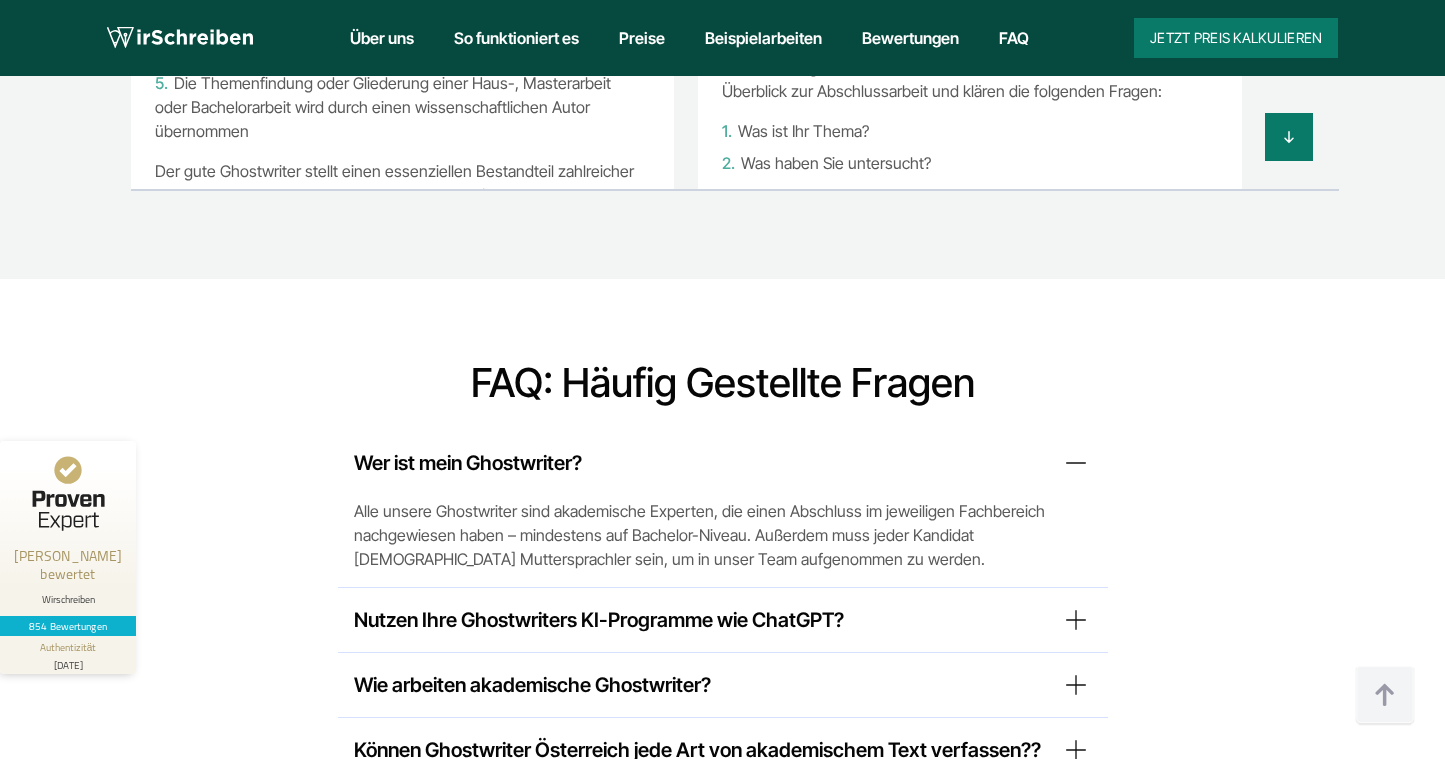 click on "Nutzen Ihre Ghostwriters KI-Programme wie ChatGPT?" at bounding box center (723, 620) 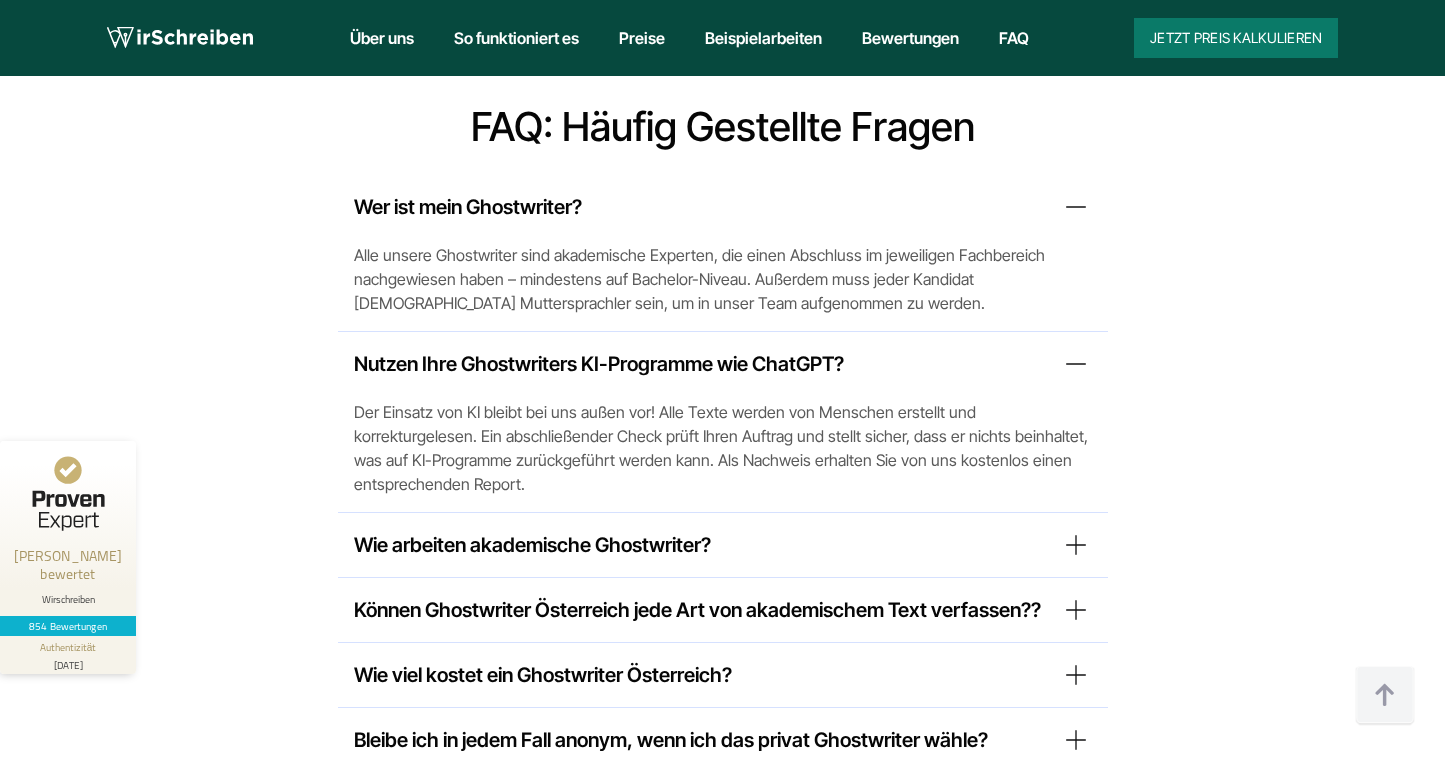 scroll, scrollTop: 15562, scrollLeft: 0, axis: vertical 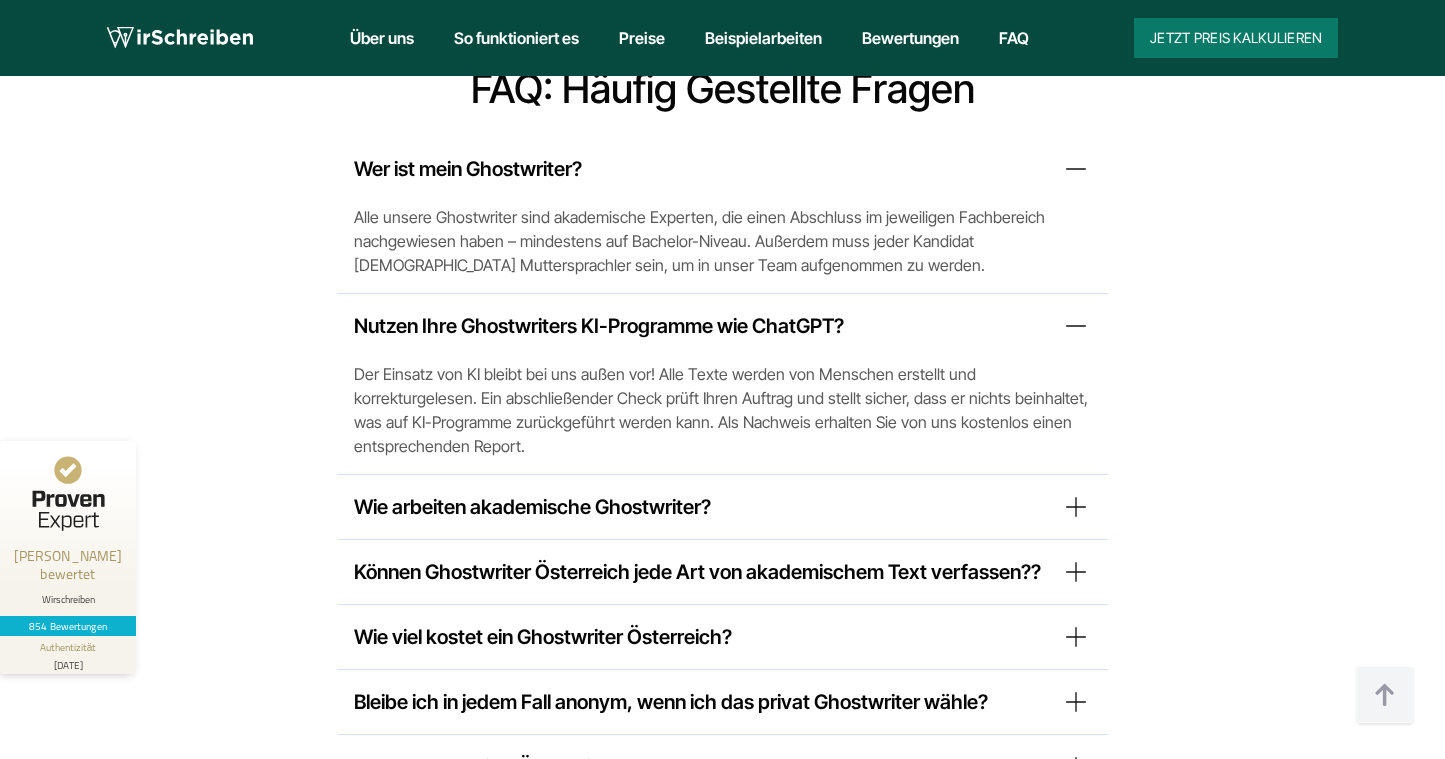 click on "Wie arbeiten akademische Ghostwriter?" at bounding box center (723, 507) 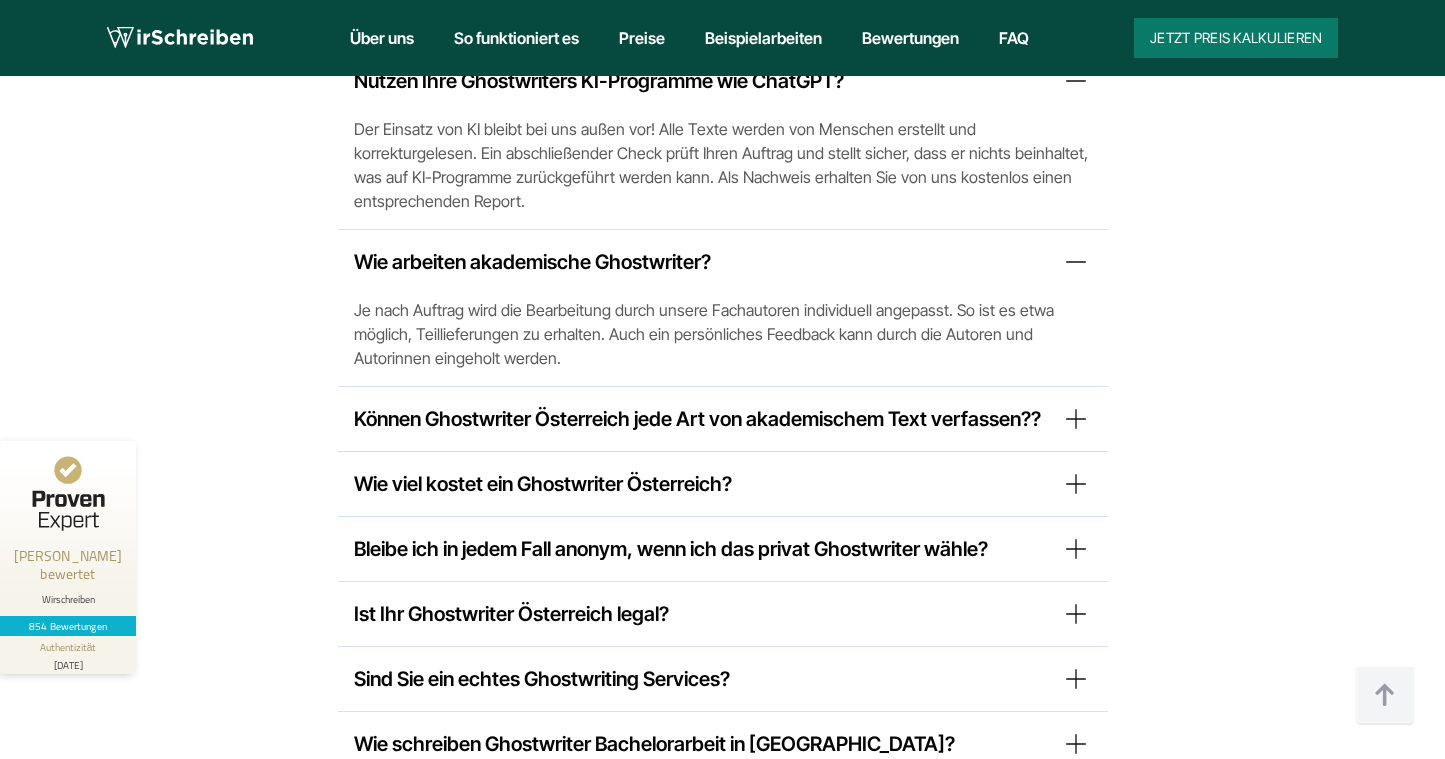 scroll, scrollTop: 15846, scrollLeft: 0, axis: vertical 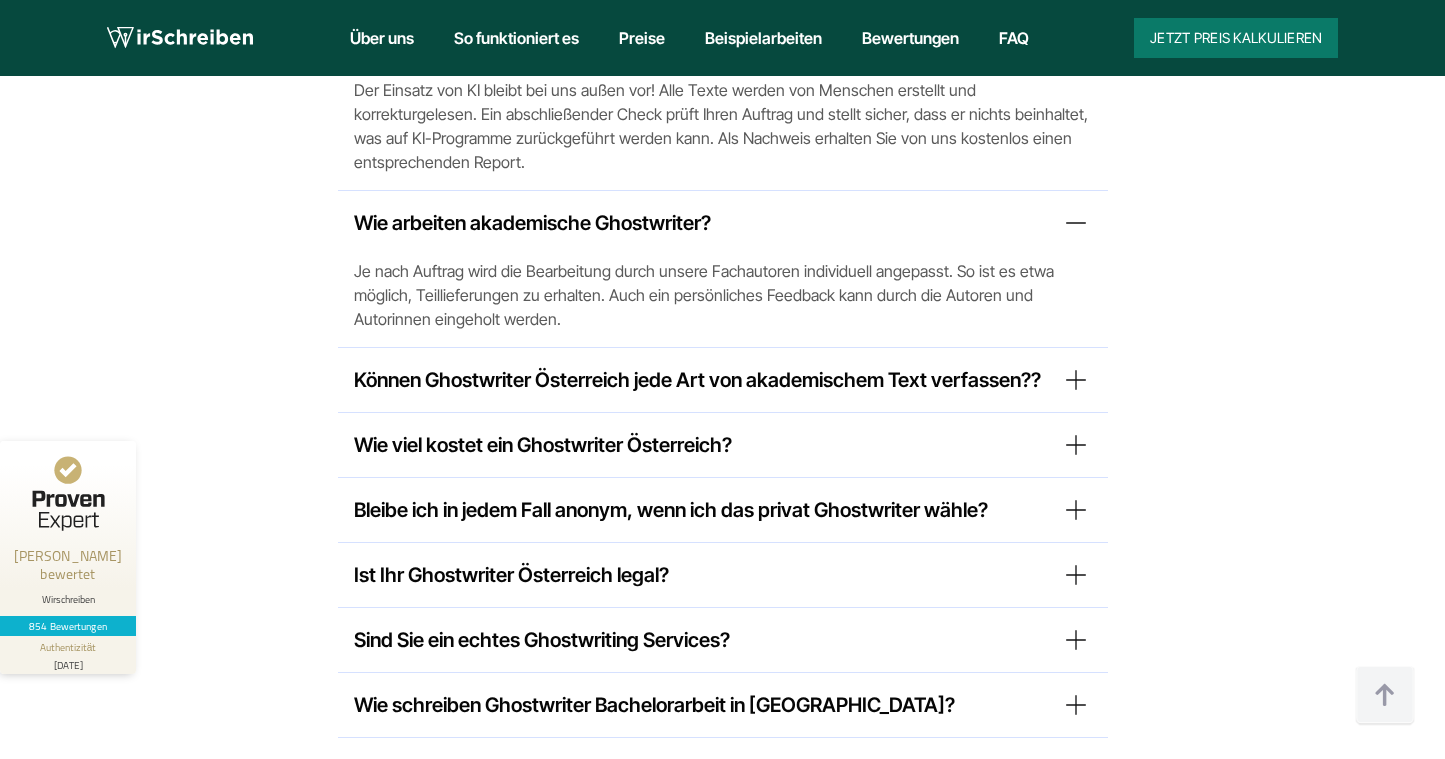 click on "Bleibe ich in jedem Fall anonym, wenn ich das  privat Ghostwriter wähle?" at bounding box center [723, 510] 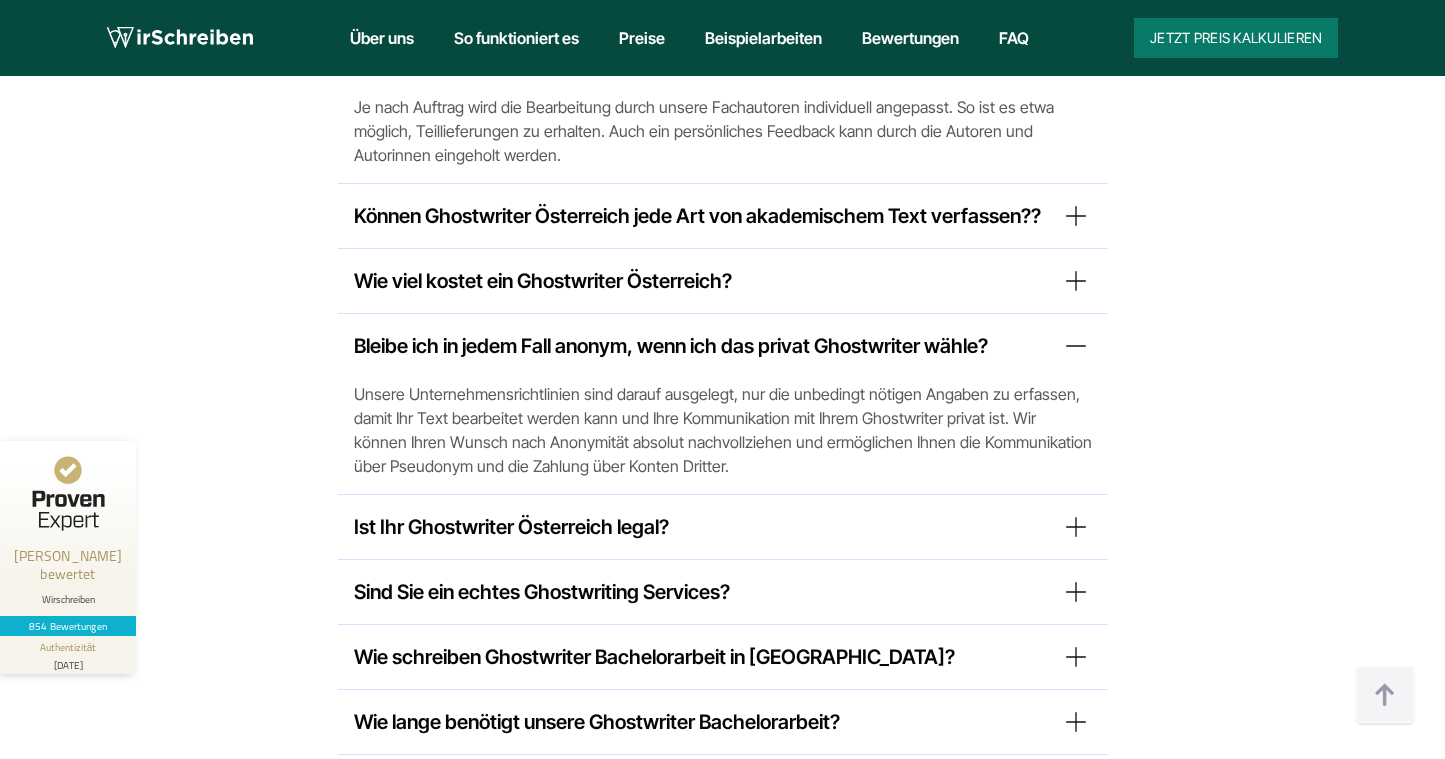 scroll, scrollTop: 16042, scrollLeft: 0, axis: vertical 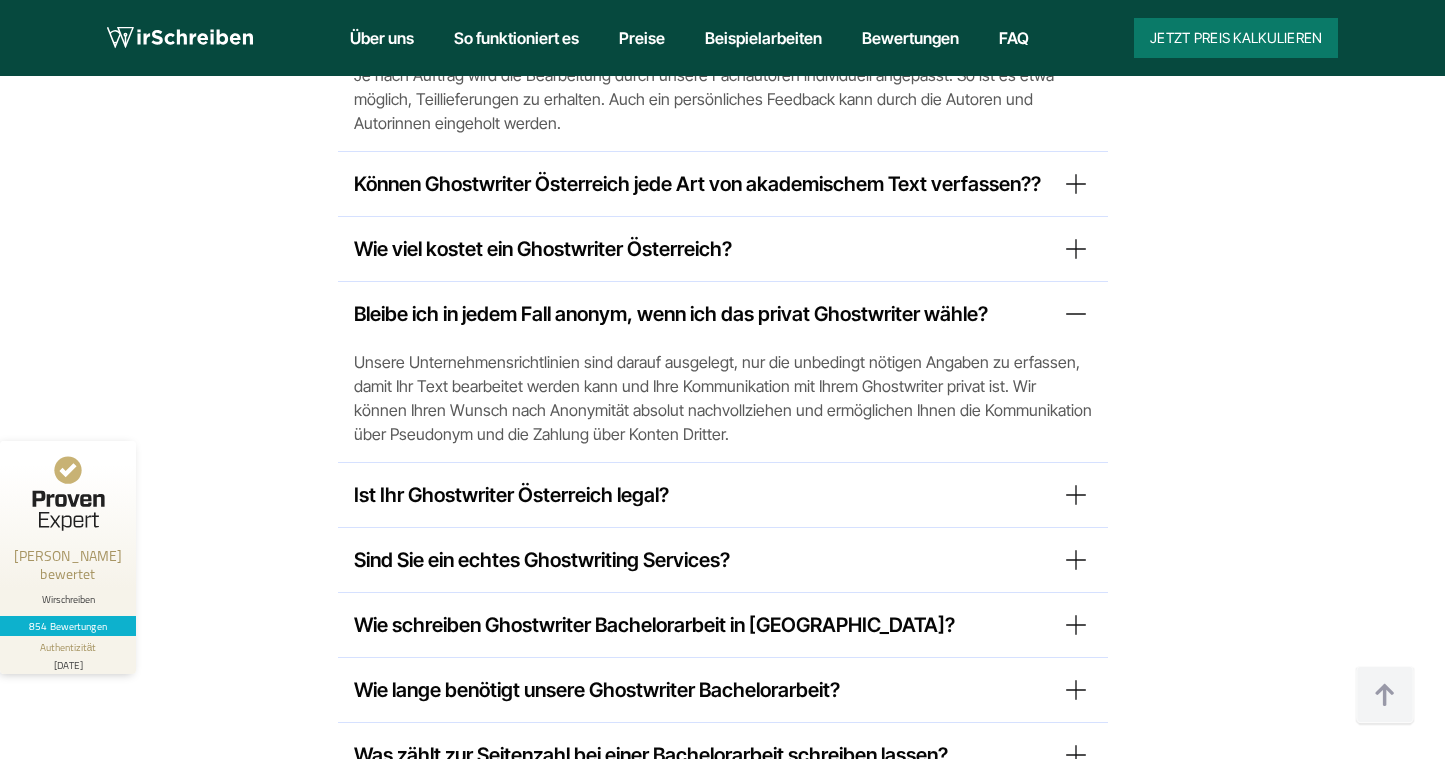 click on "Wie schreiben Ghostwriter Bachelorarbeit in Österreich?" at bounding box center [723, 625] 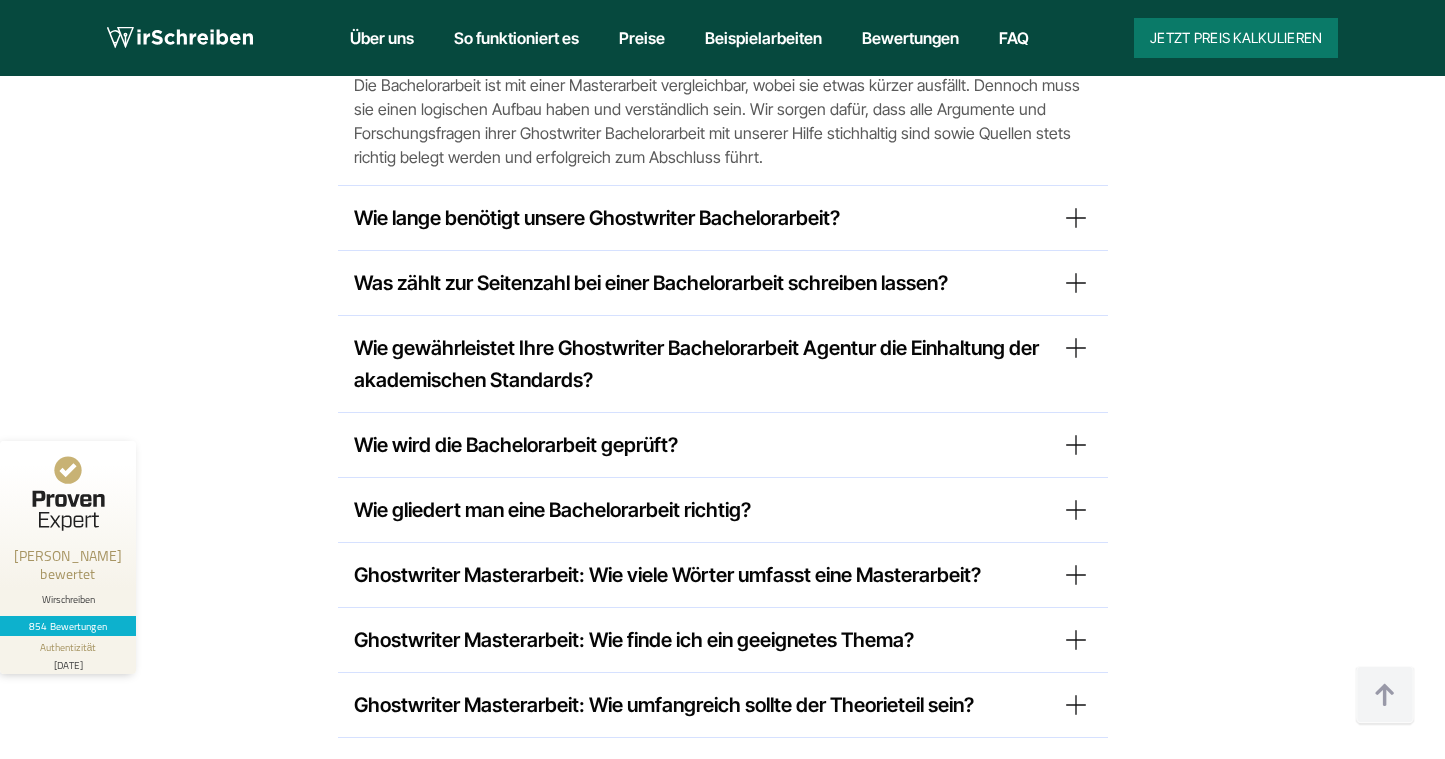 scroll, scrollTop: 16634, scrollLeft: 0, axis: vertical 